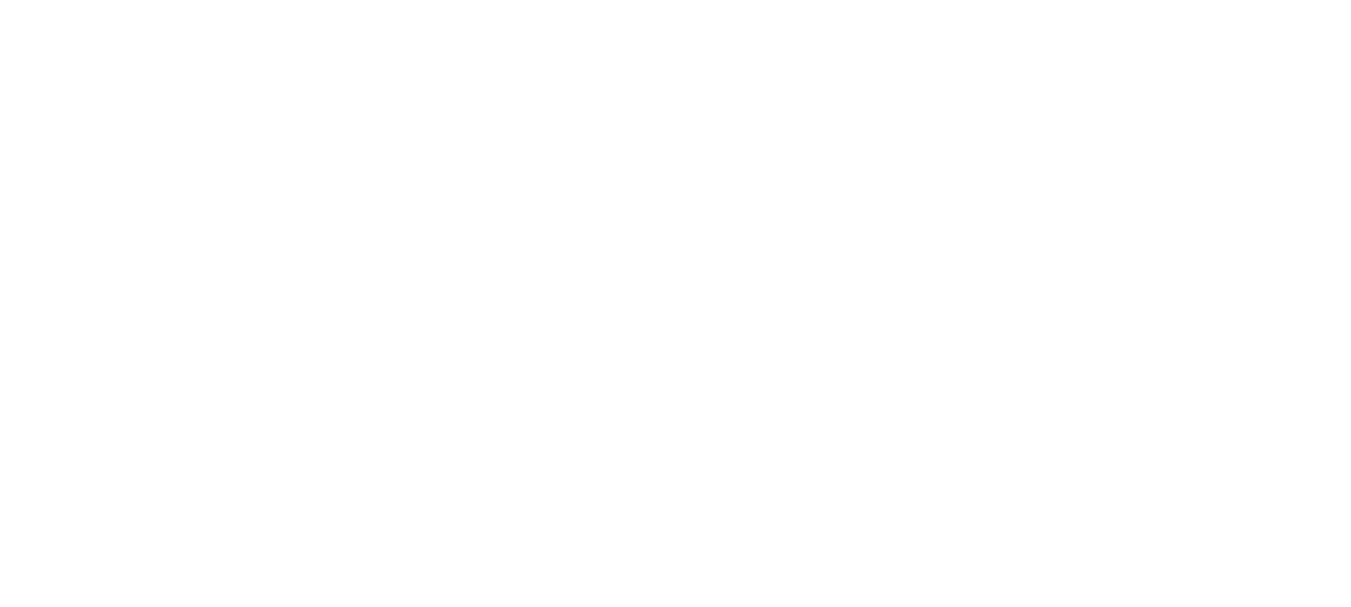 scroll, scrollTop: 0, scrollLeft: 0, axis: both 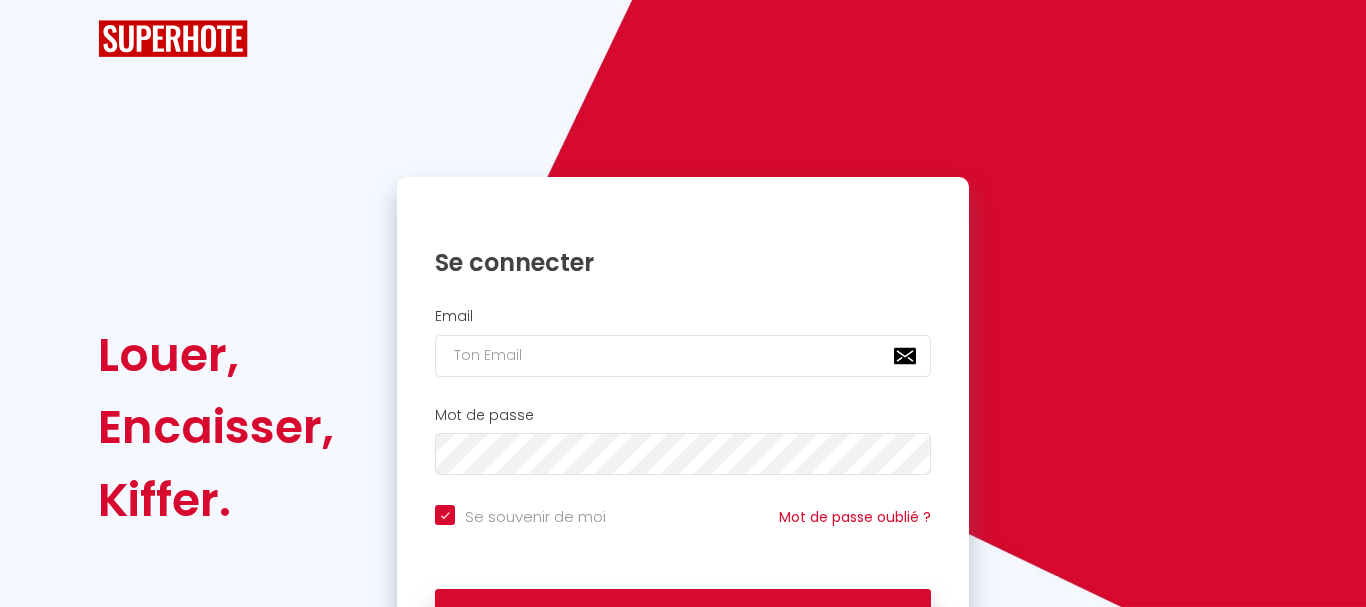 checkbox on "true" 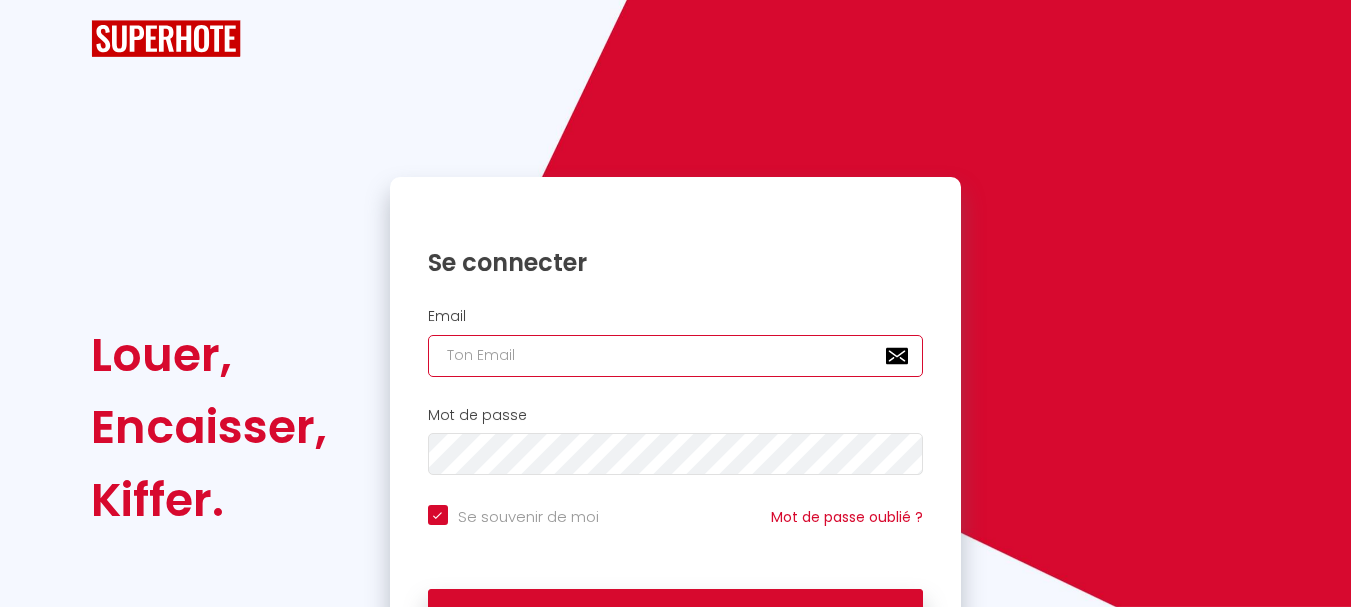 type on "[PERSON_NAME][EMAIL_ADDRESS][DOMAIN_NAME]" 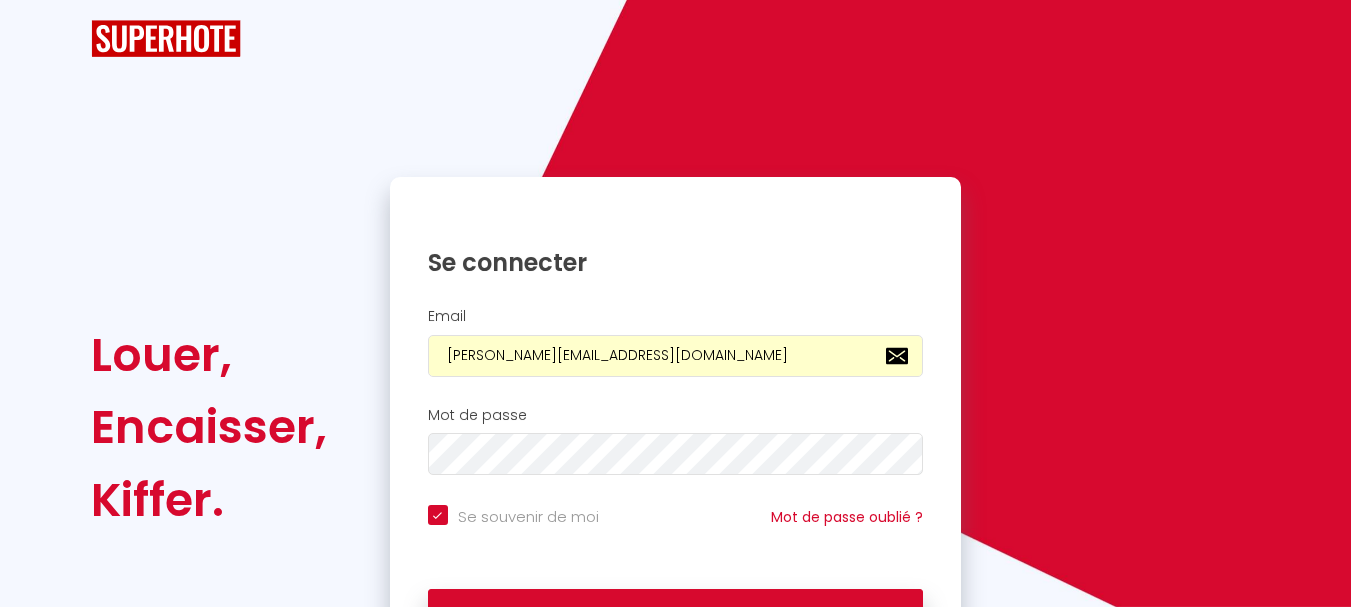 checkbox on "true" 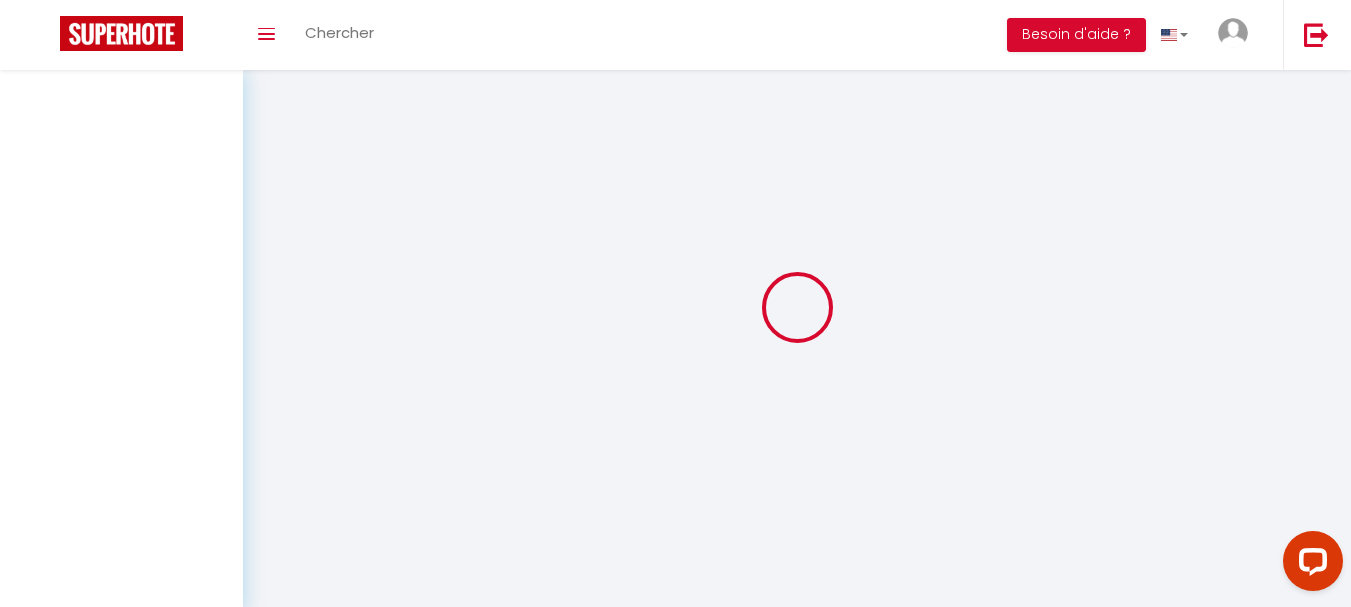 scroll, scrollTop: 0, scrollLeft: 0, axis: both 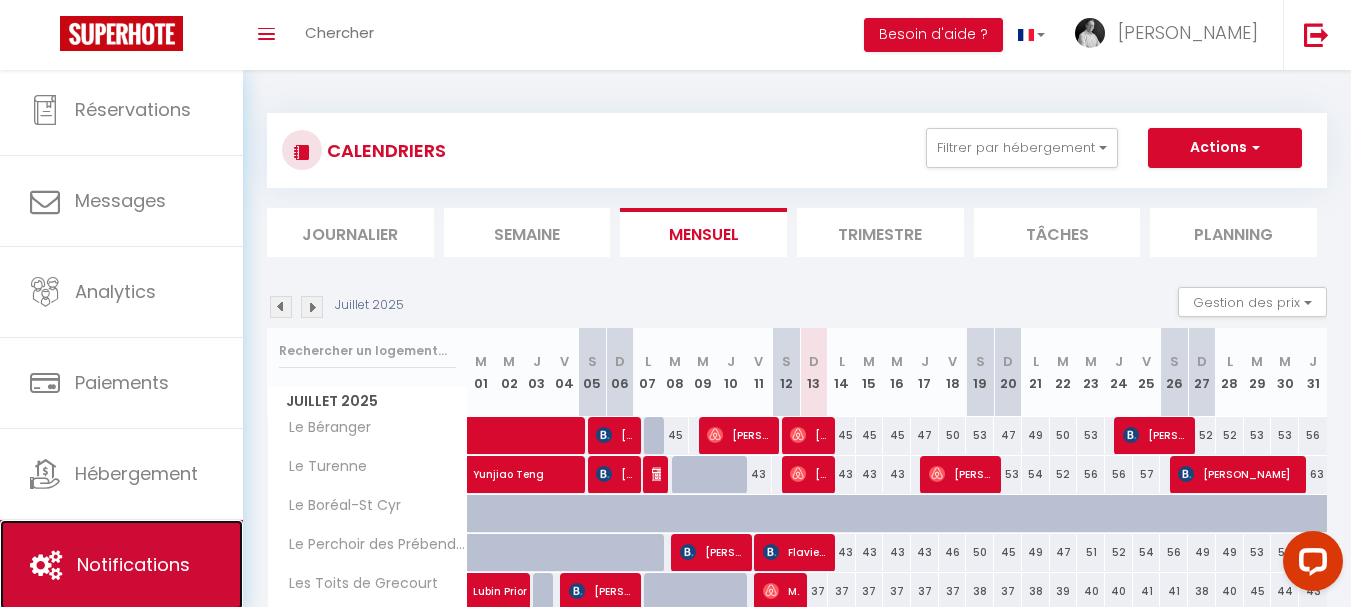 click on "Notifications" at bounding box center [121, 565] 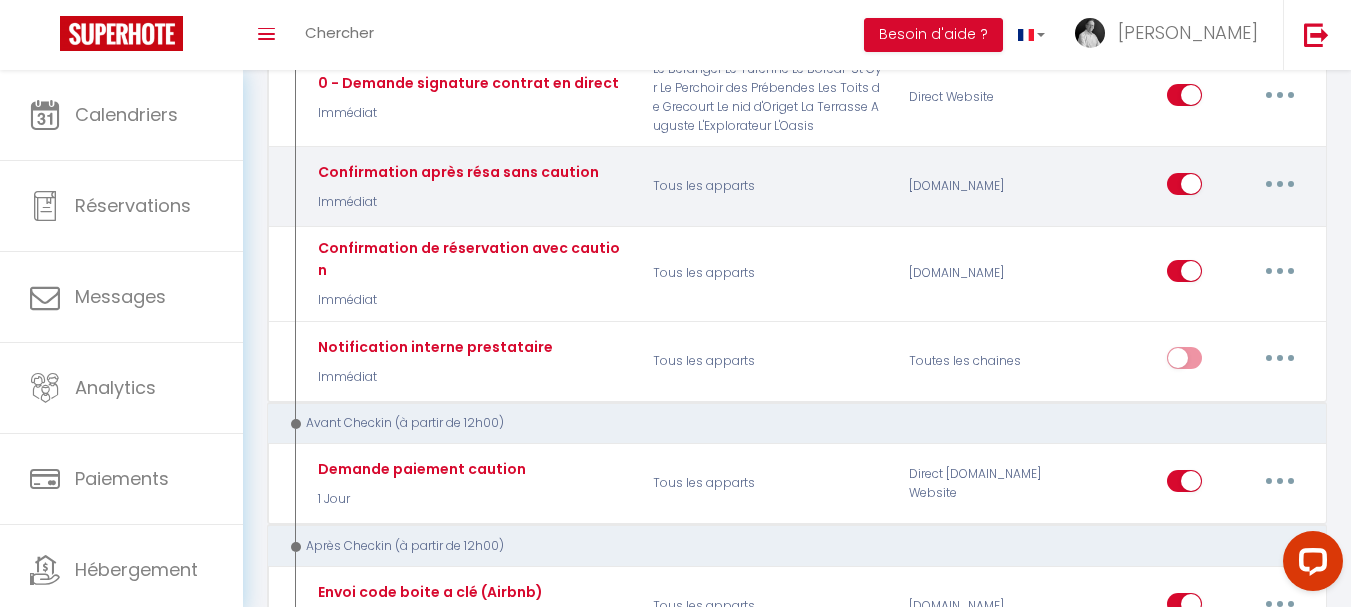 scroll, scrollTop: 0, scrollLeft: 0, axis: both 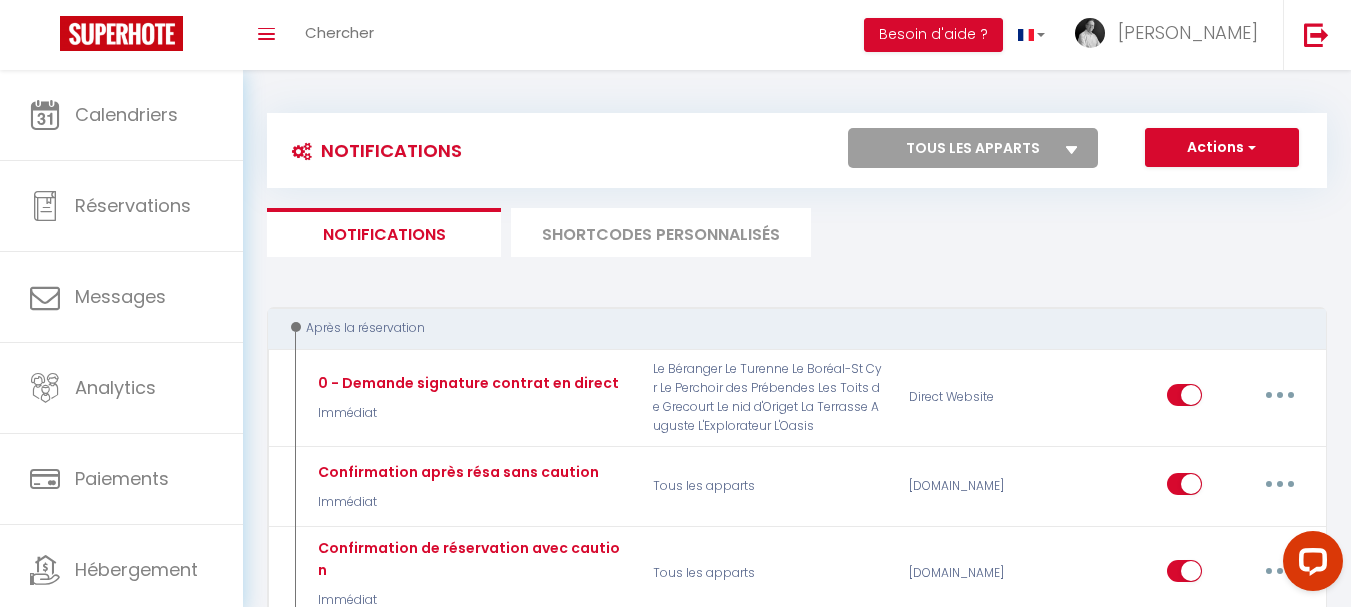 click on "SHORTCODES PERSONNALISÉS" at bounding box center [661, 232] 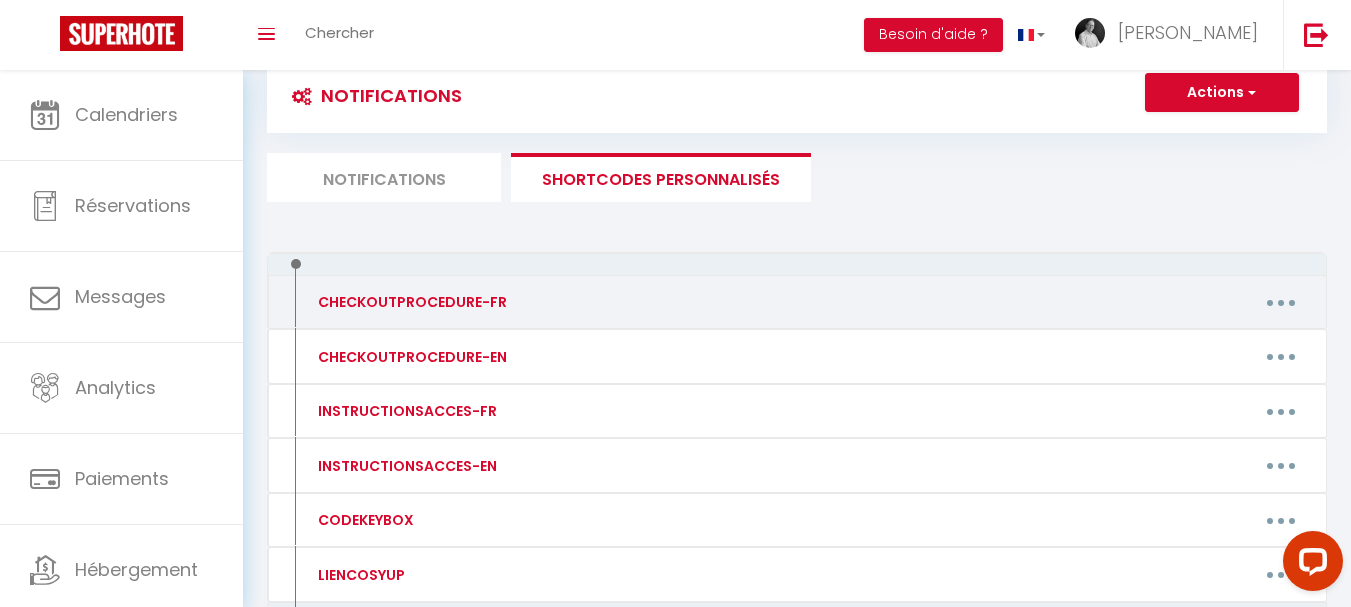 scroll, scrollTop: 100, scrollLeft: 0, axis: vertical 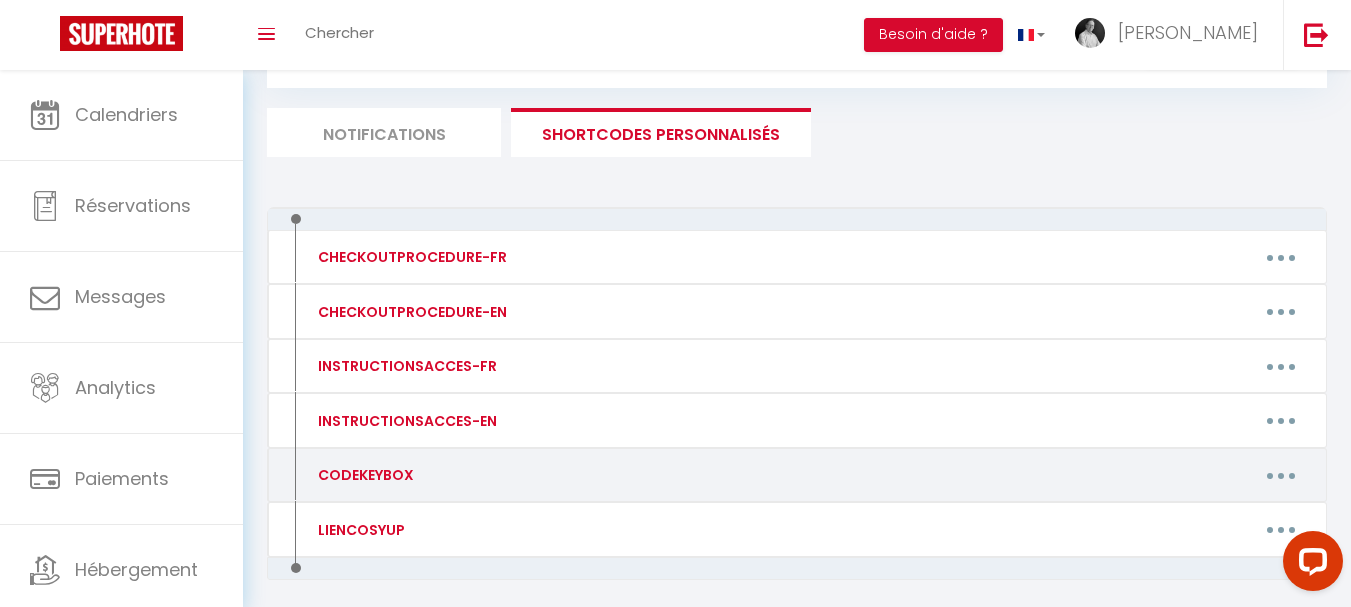 click at bounding box center (1281, 476) 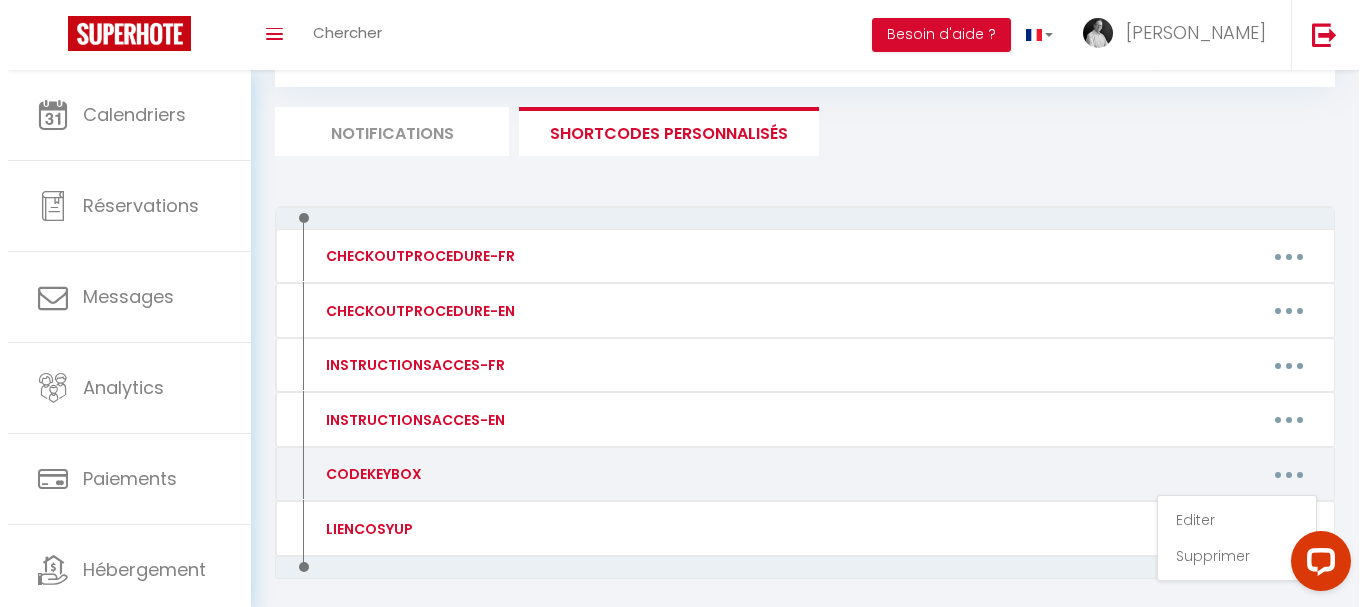 scroll, scrollTop: 181, scrollLeft: 0, axis: vertical 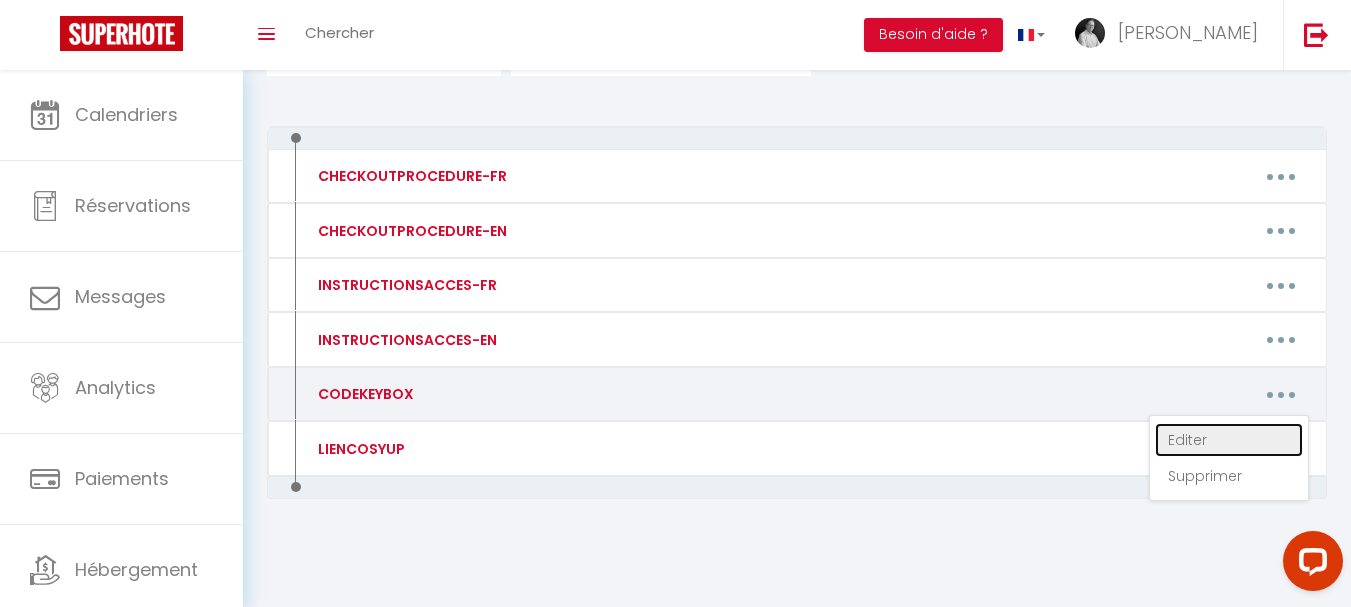 click on "Editer" at bounding box center (1229, 440) 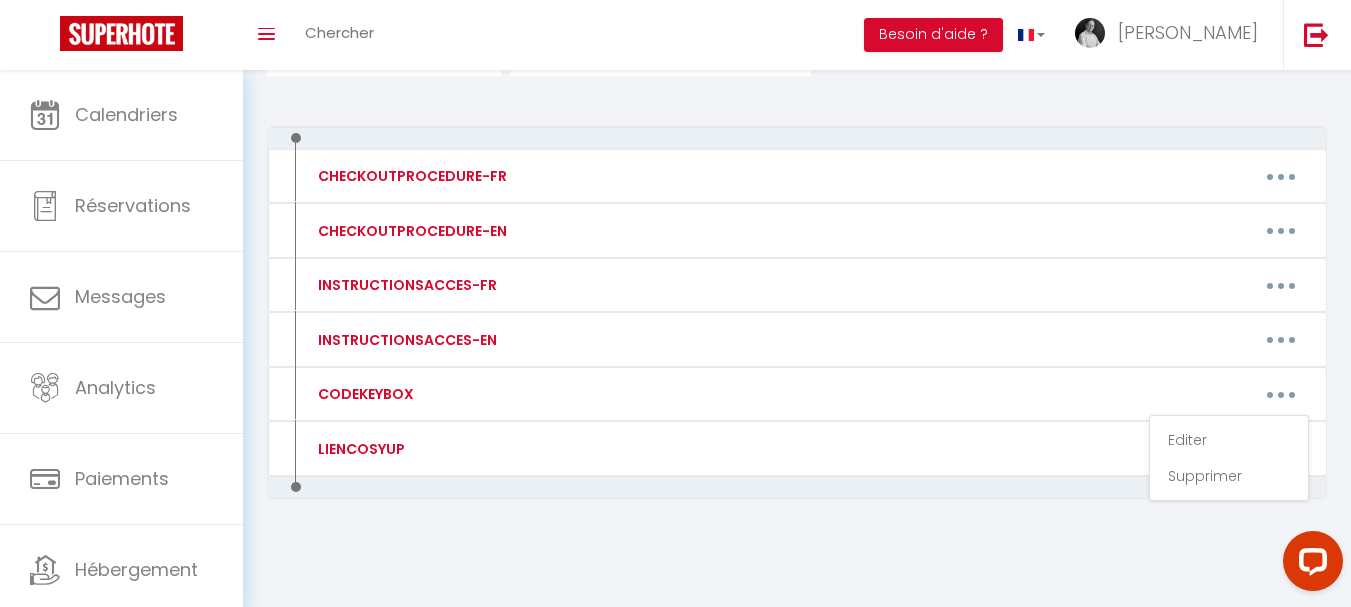 click on "Créer un code court personnalisé   ×   Nom   *       Contenu   *       Pour cet hébergement     Afficher les shortcodes   TOURS SOUS-LOCATION   Le Béranger     Le Turenne     Le Boréal-St Cyr     Le Perchoir des Prébendes     Les Toits de Grecourt     Le nid d'Origet     La Terrasse     [PERSON_NAME]     L'Explorateur     L'Oasis     TOURS CONCIERGERIE   La Cachette       Annuler
Enregistrer" at bounding box center (0, 0) 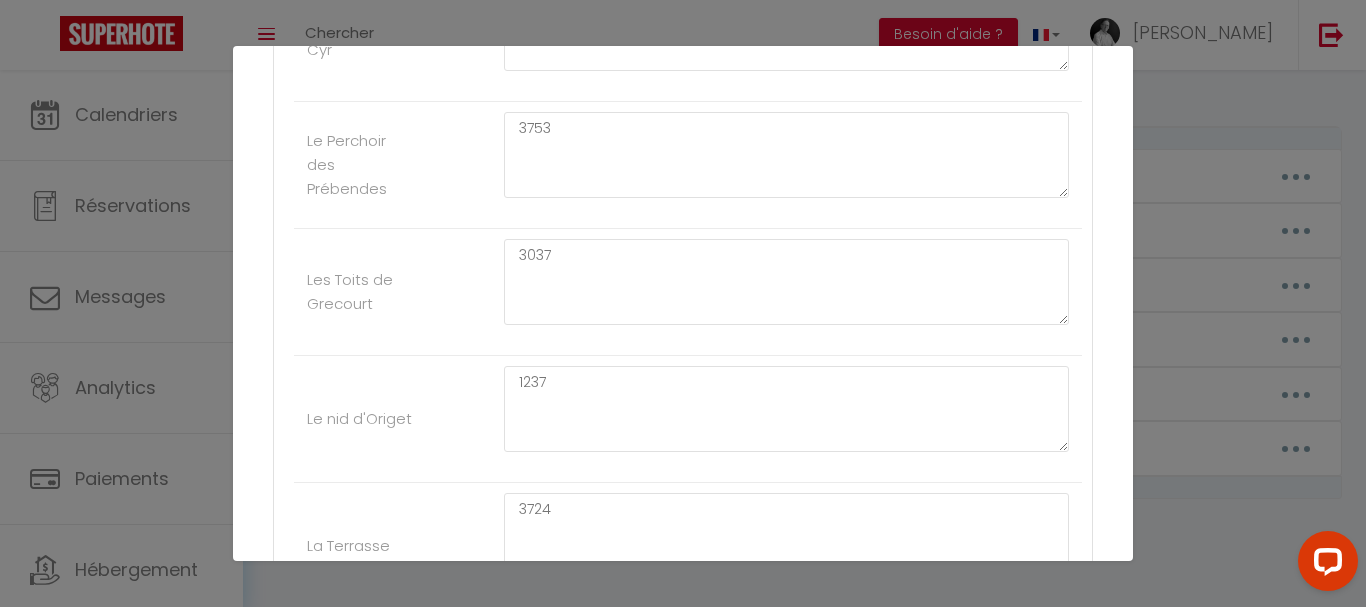 scroll, scrollTop: 900, scrollLeft: 0, axis: vertical 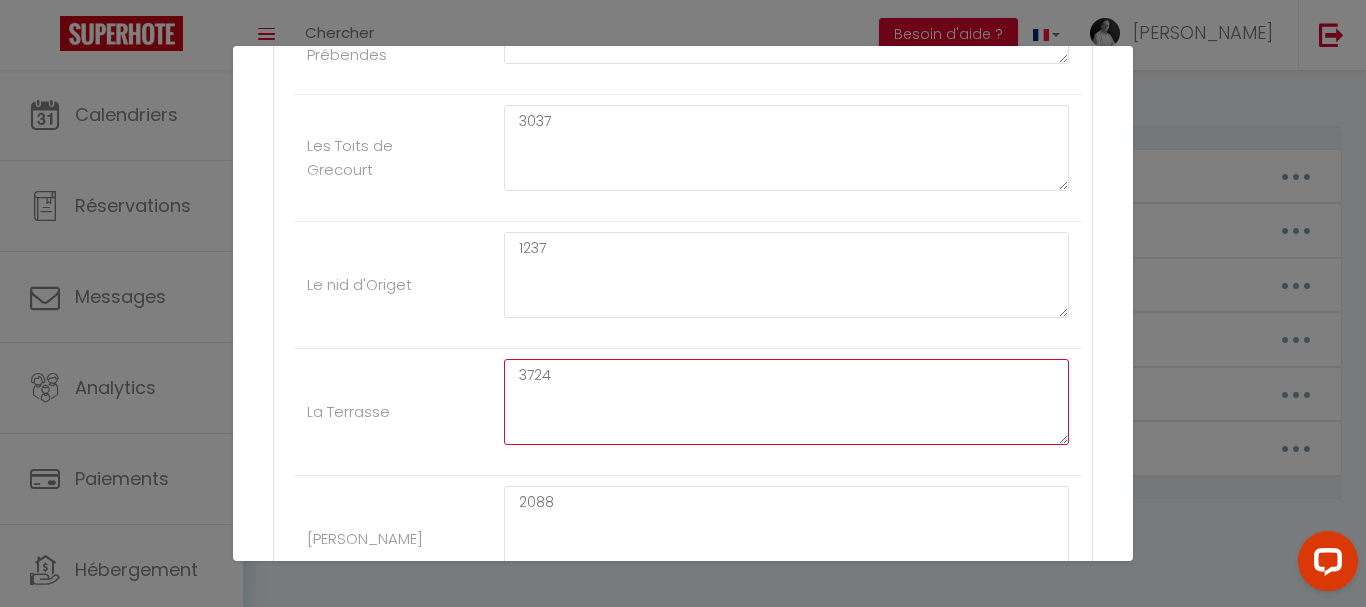 click on "3724" at bounding box center [786, 402] 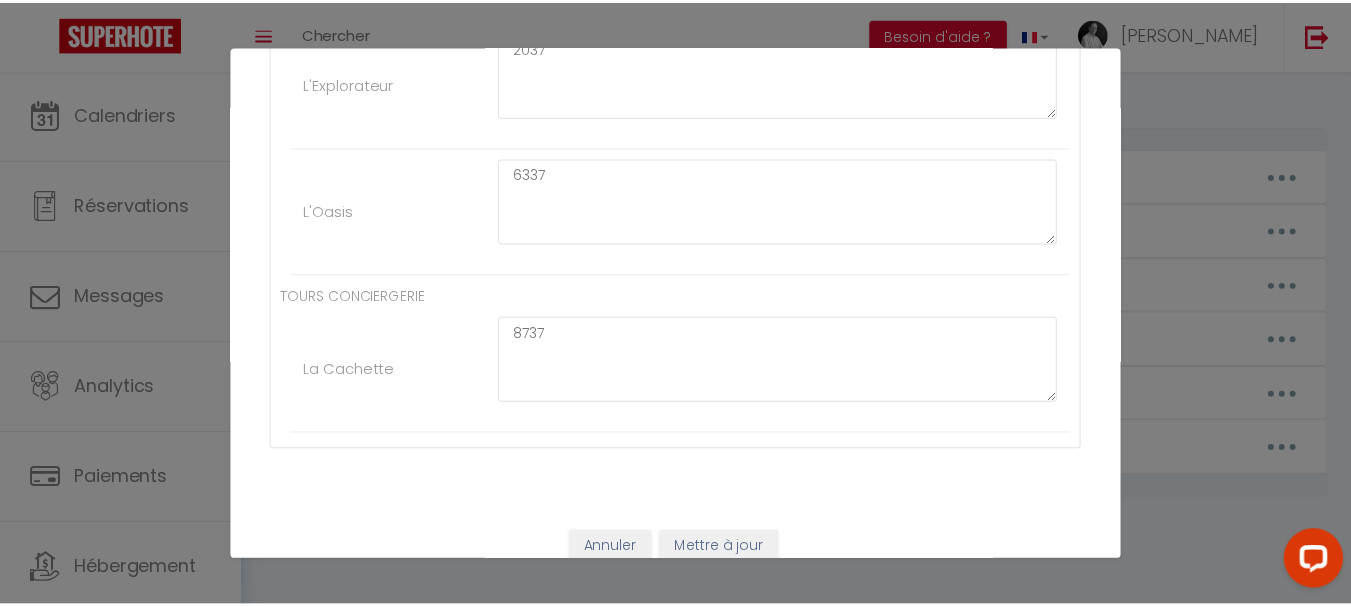 scroll, scrollTop: 1506, scrollLeft: 0, axis: vertical 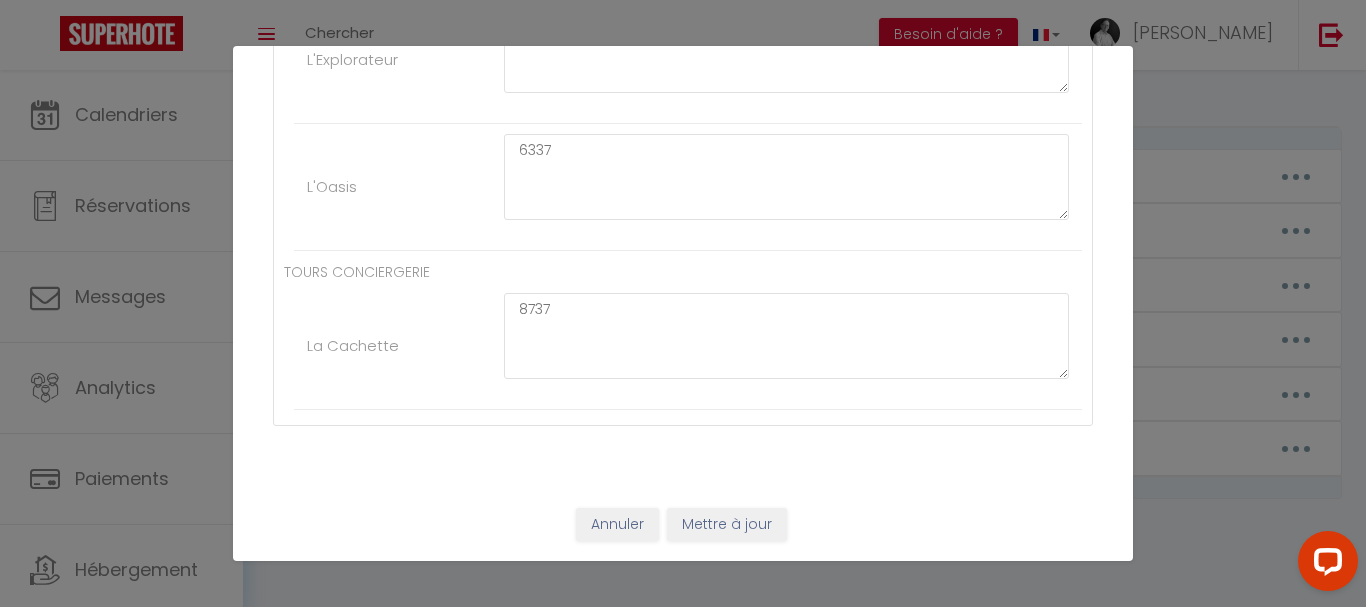 type on "4224" 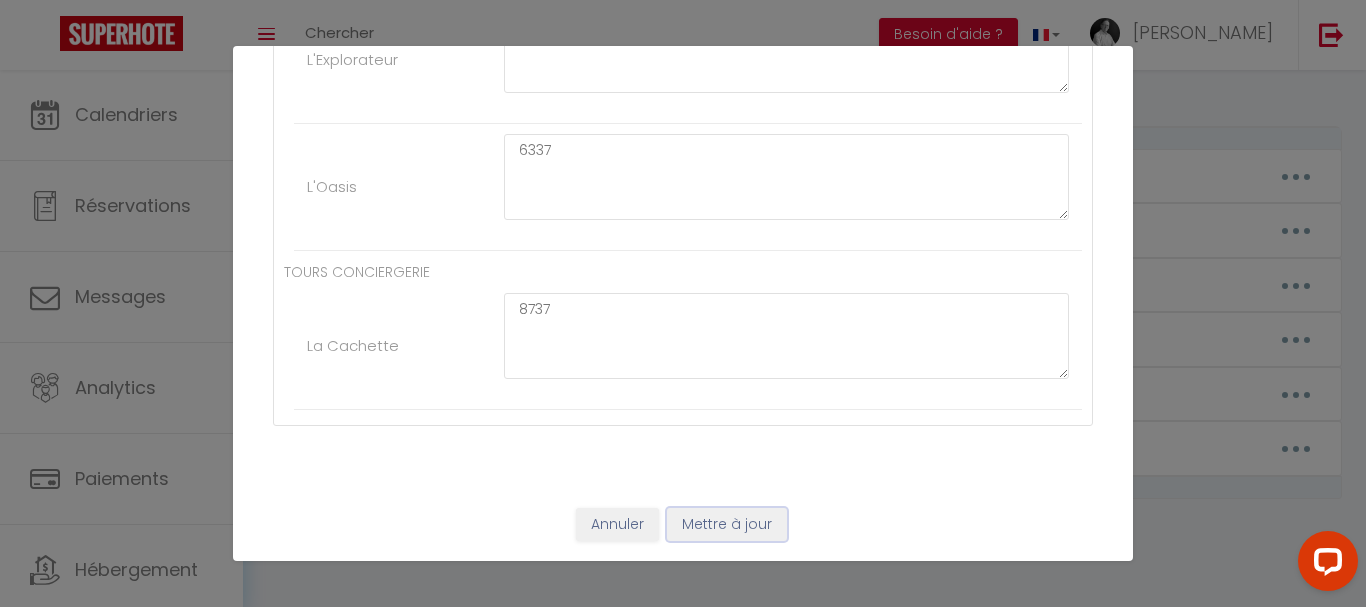 click on "Mettre à jour" at bounding box center [727, 525] 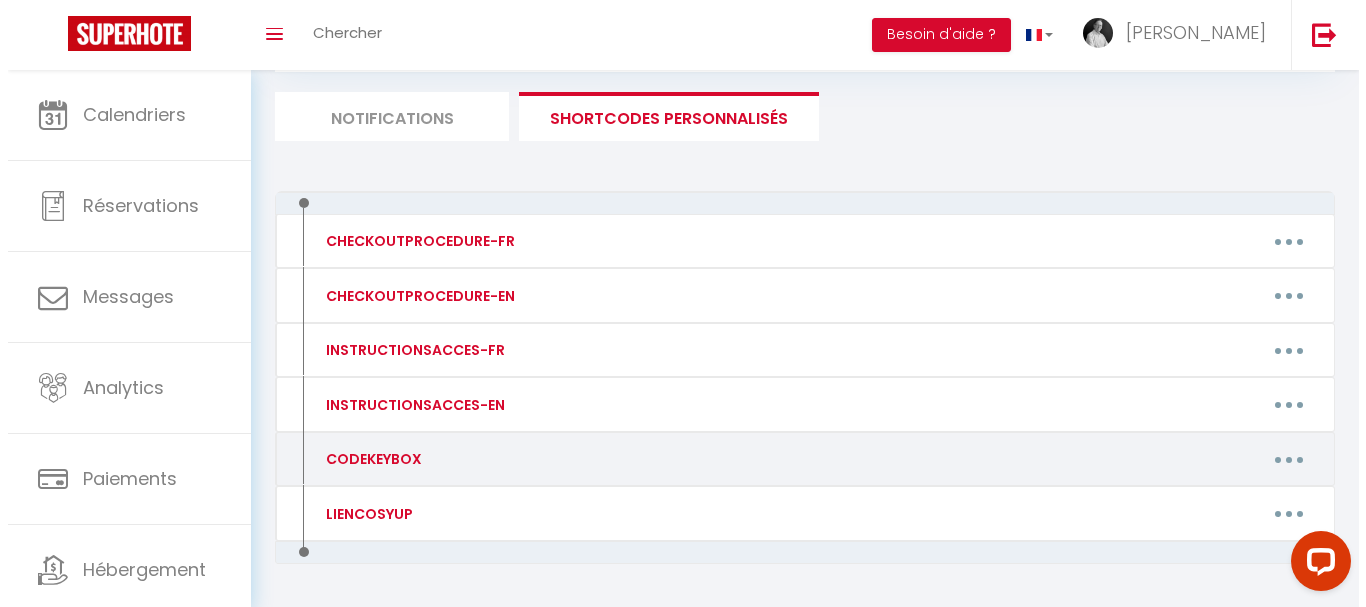 scroll, scrollTop: 81, scrollLeft: 0, axis: vertical 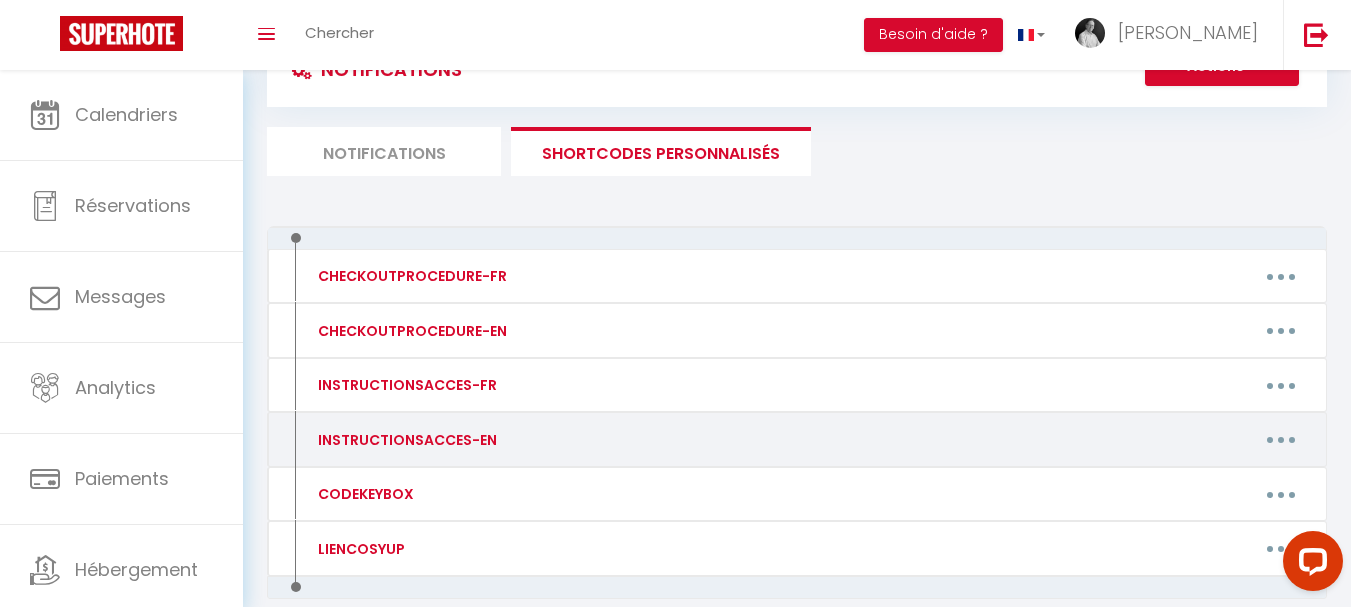 click at bounding box center (1281, 440) 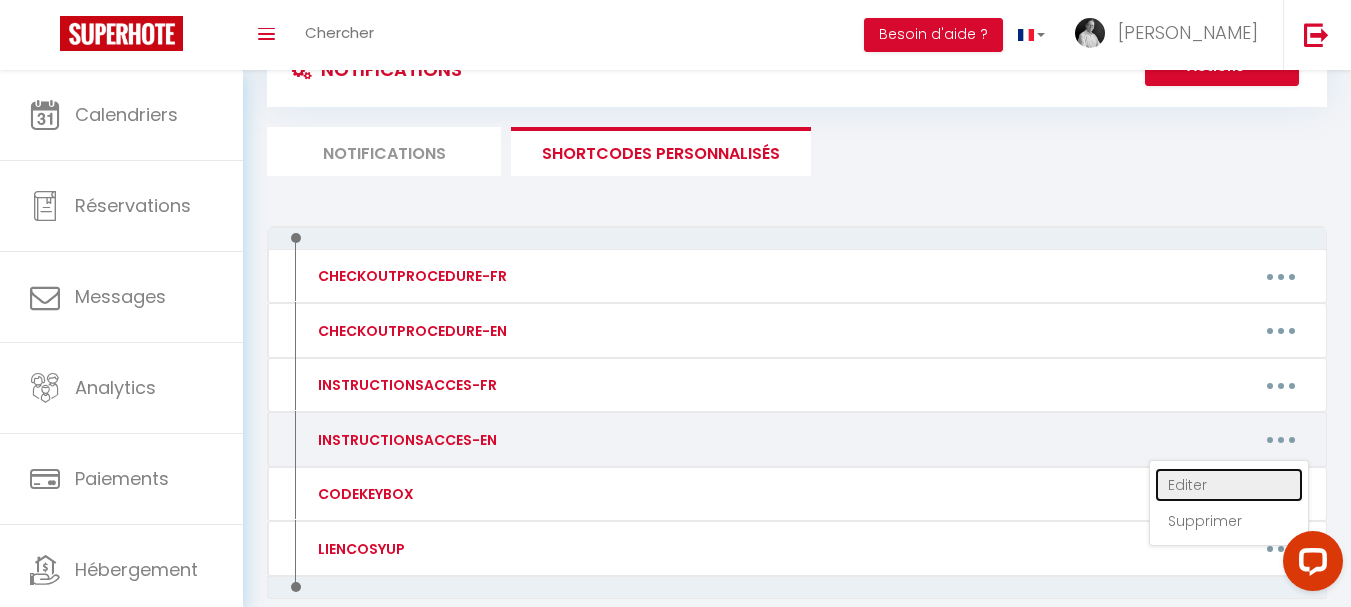 click on "Editer" at bounding box center [1229, 485] 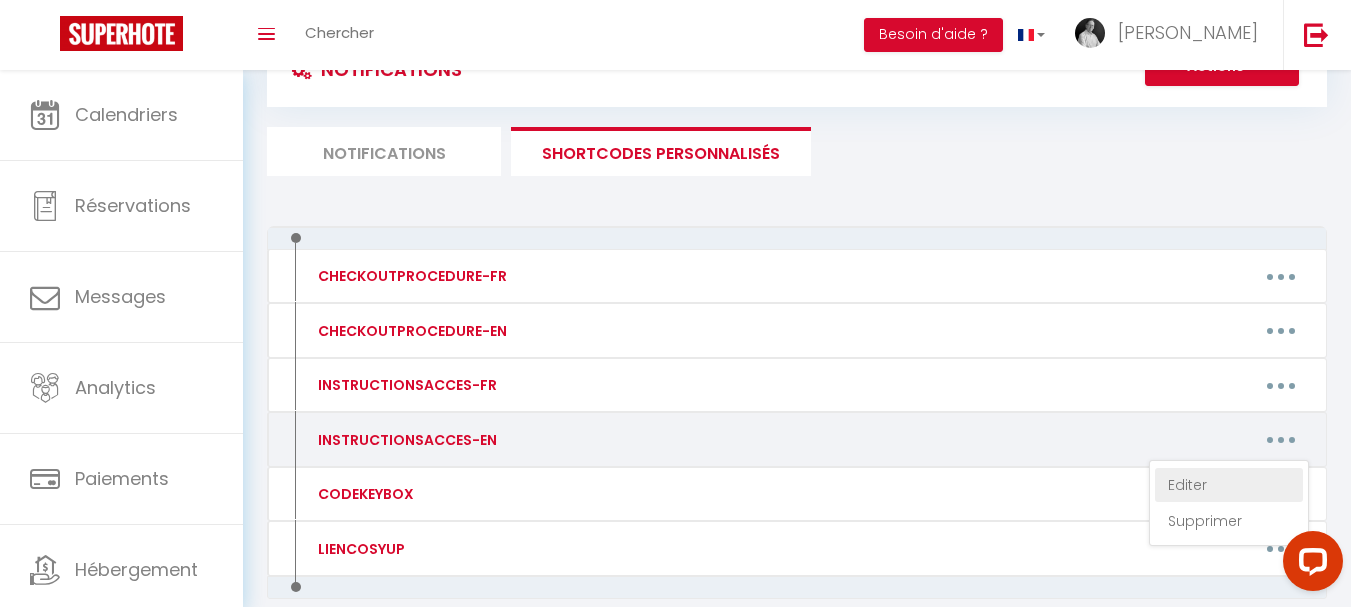 type on "INSTRUCTIONSACCES-EN" 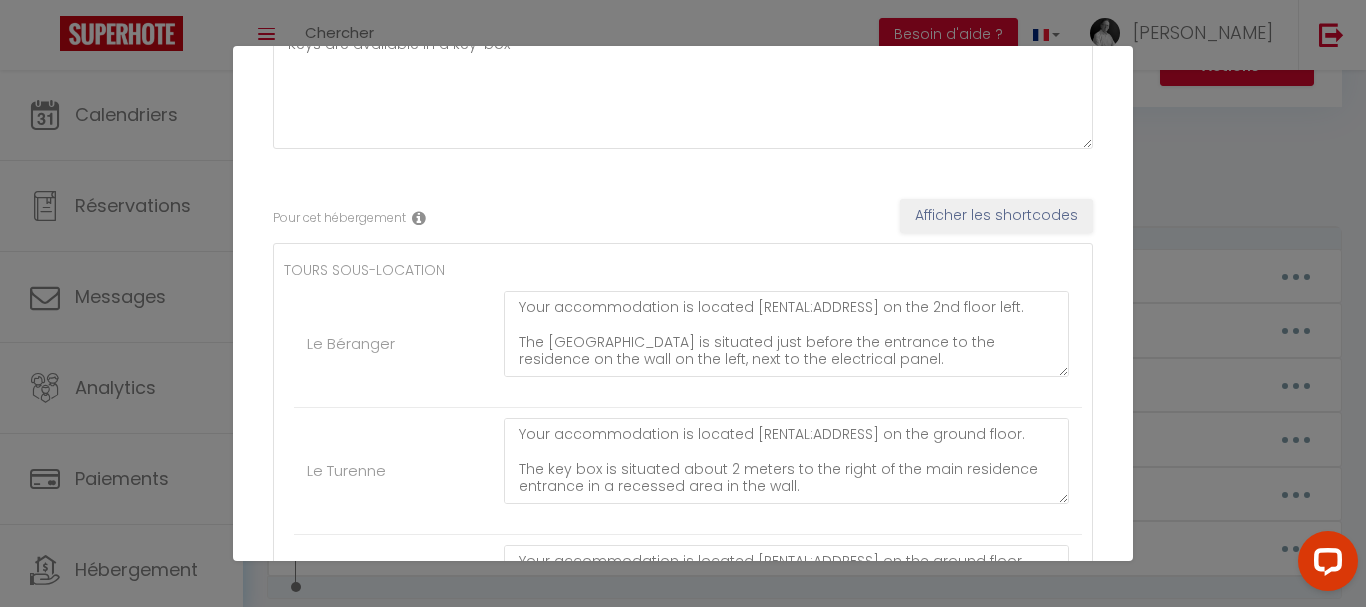 scroll, scrollTop: 306, scrollLeft: 0, axis: vertical 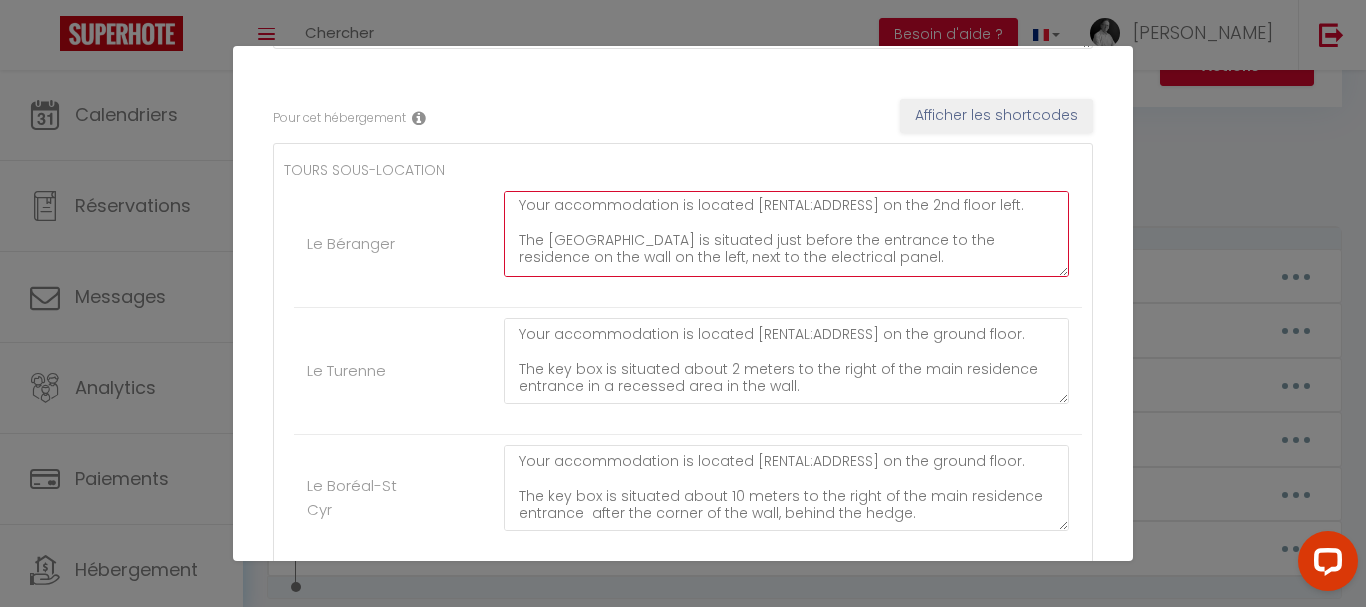 click on "Your accommodation is located [RENTAL:ADDRESS] on the 2nd floor left.
The [GEOGRAPHIC_DATA] is situated just before the entrance to the residence on the wall on the left, next to the electrical panel.
The code is [CODEKEYBOX].
It contains the building's BIP and the apartment key.
For security, please ensure the key box is closed and the code is scrambled after use." at bounding box center [786, 234] 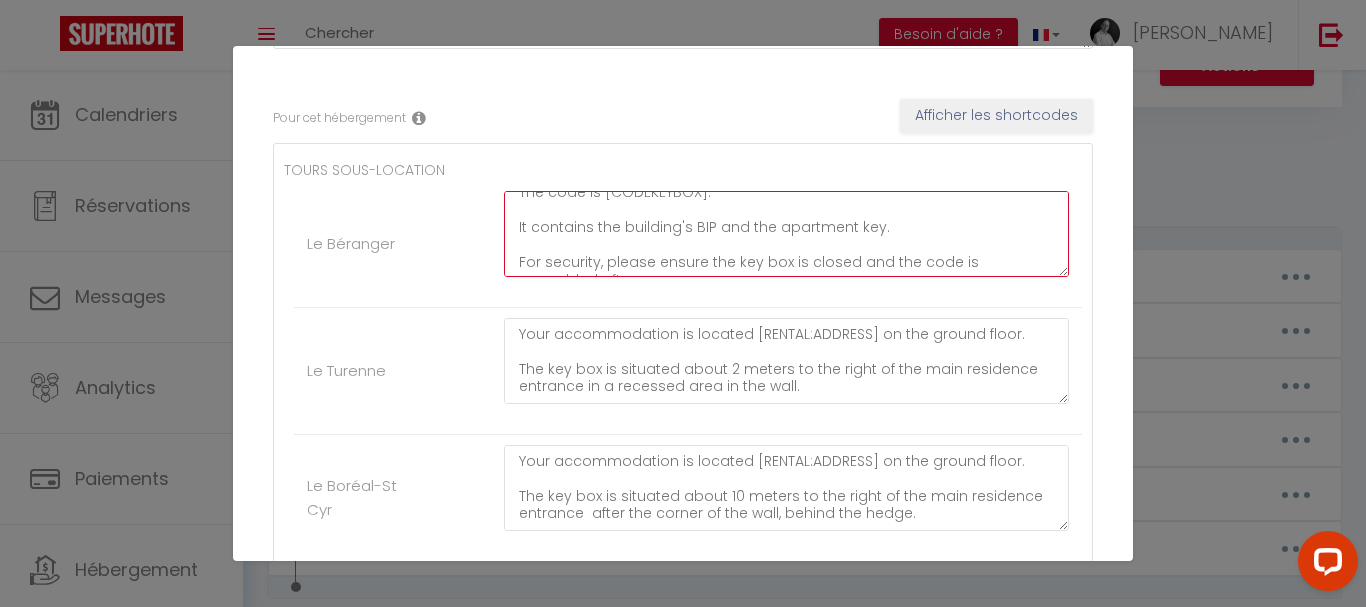 click on "Your accommodation is located [RENTAL:ADDRESS] on the 2nd floor left.
The [GEOGRAPHIC_DATA] is situated just before the entrance to the residence on the wall on the left, next to the electrical panel.
The code is [CODEKEYBOX].
It contains the building's BIP and the apartment key.
For security, please ensure the key box is closed and the code is scrambled after use." at bounding box center (786, 234) 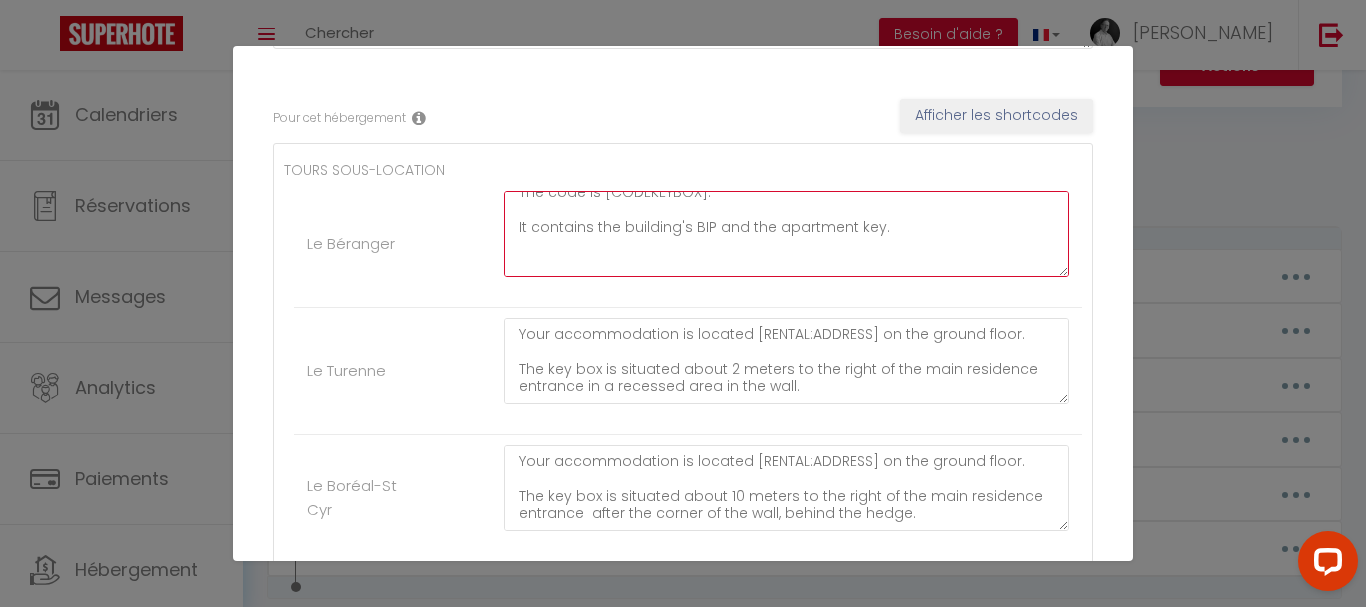 paste on "it has The Beranger on the door" 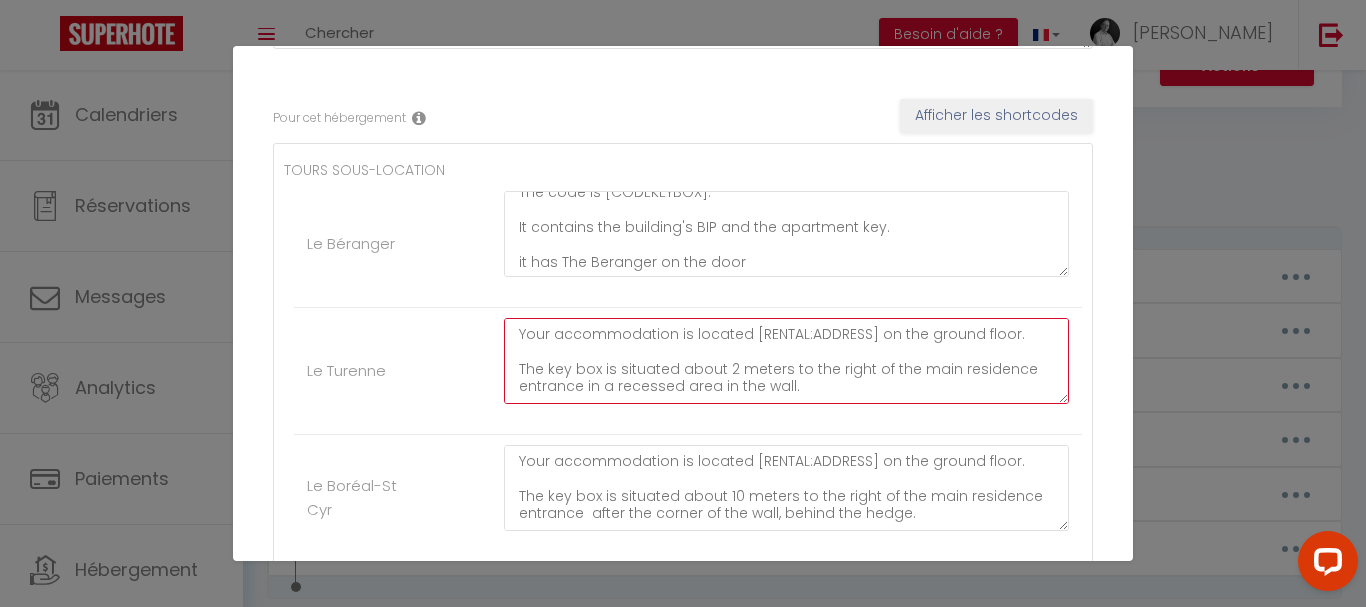 drag, startPoint x: 569, startPoint y: 265, endPoint x: 644, endPoint y: 332, distance: 100.56838 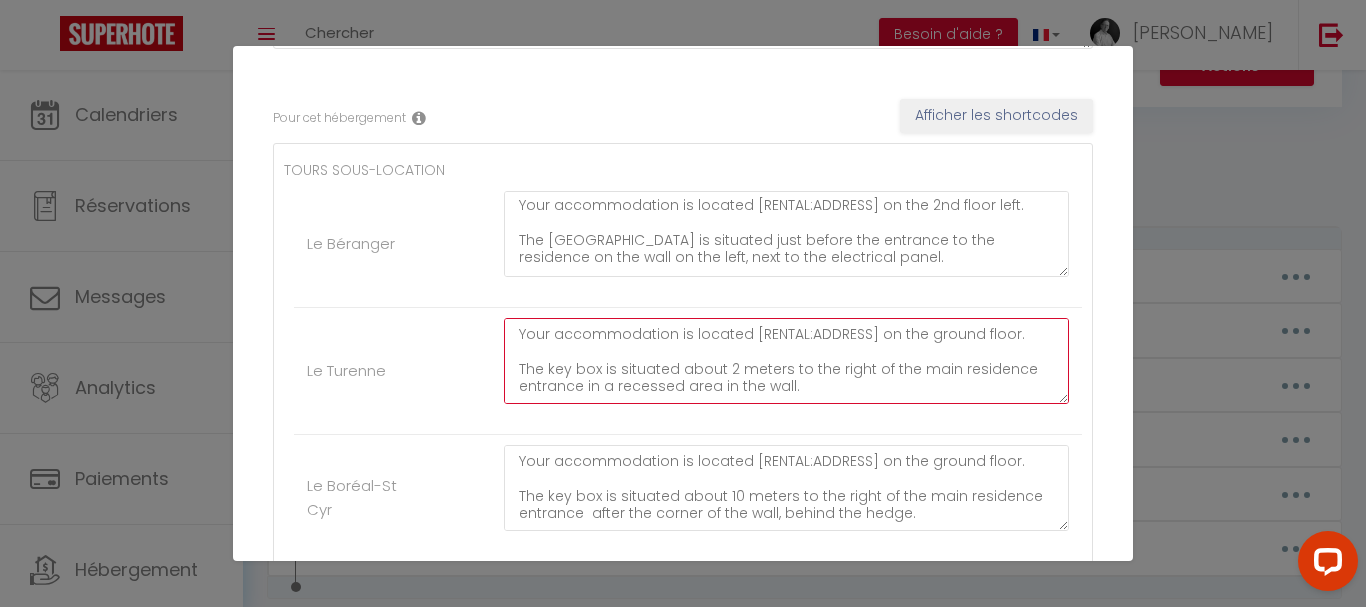 scroll, scrollTop: 0, scrollLeft: 0, axis: both 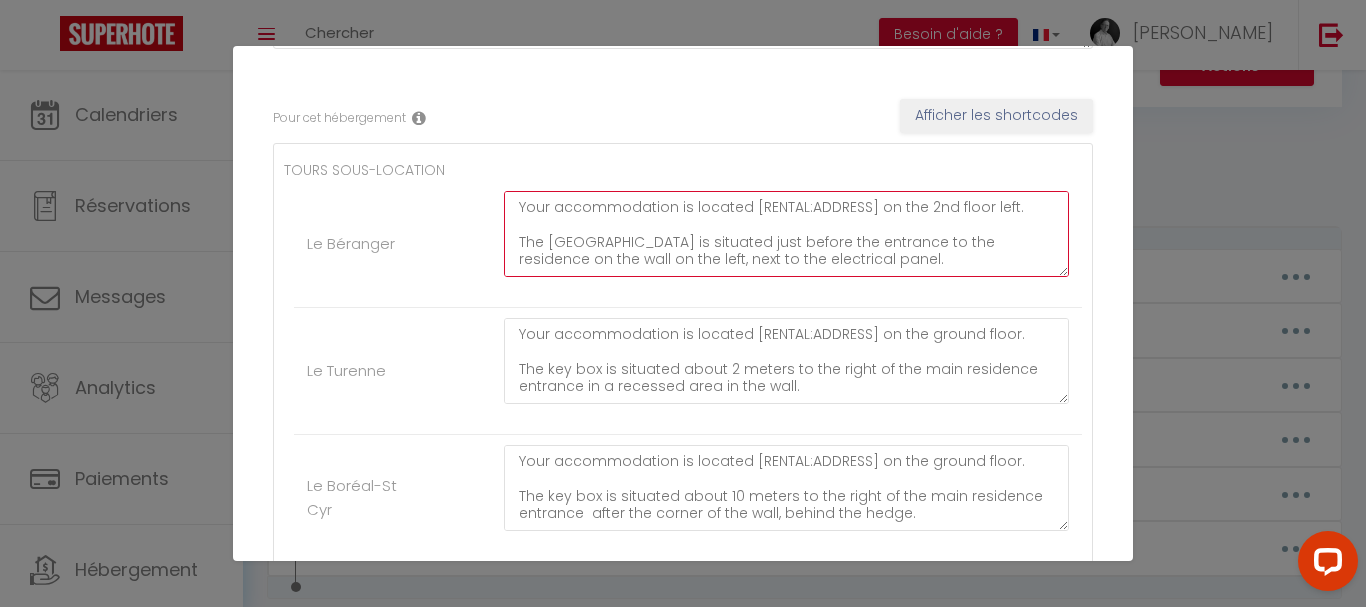 drag, startPoint x: 868, startPoint y: 211, endPoint x: 1002, endPoint y: 211, distance: 134 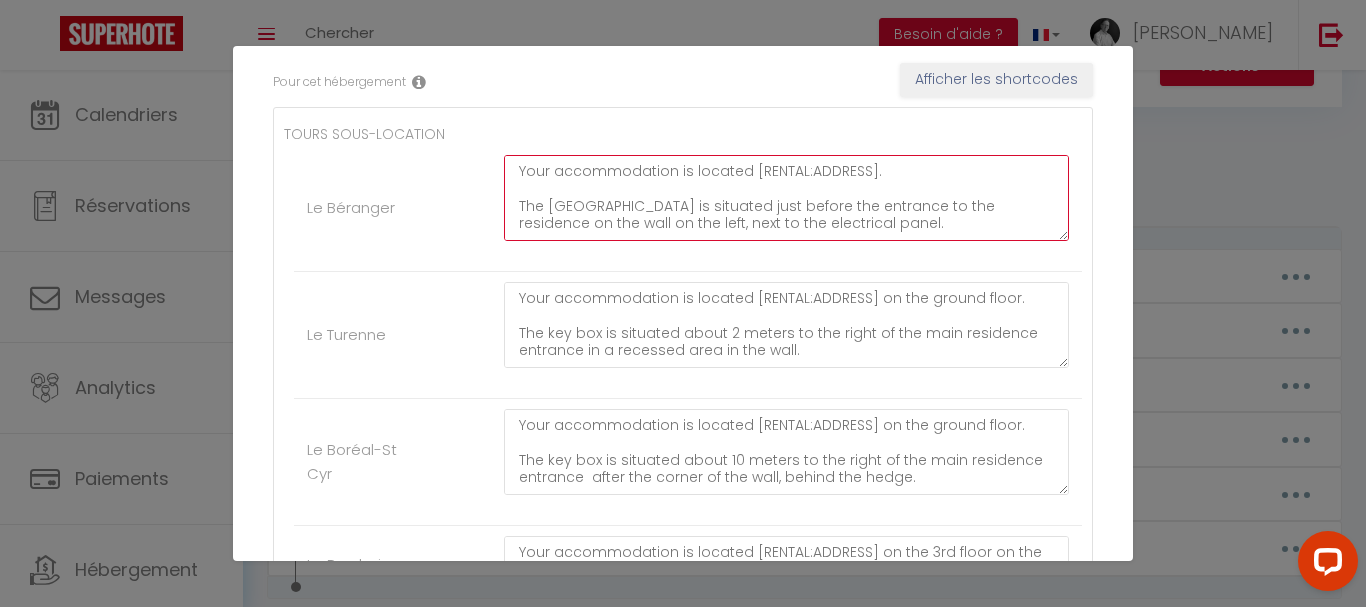 scroll, scrollTop: 306, scrollLeft: 0, axis: vertical 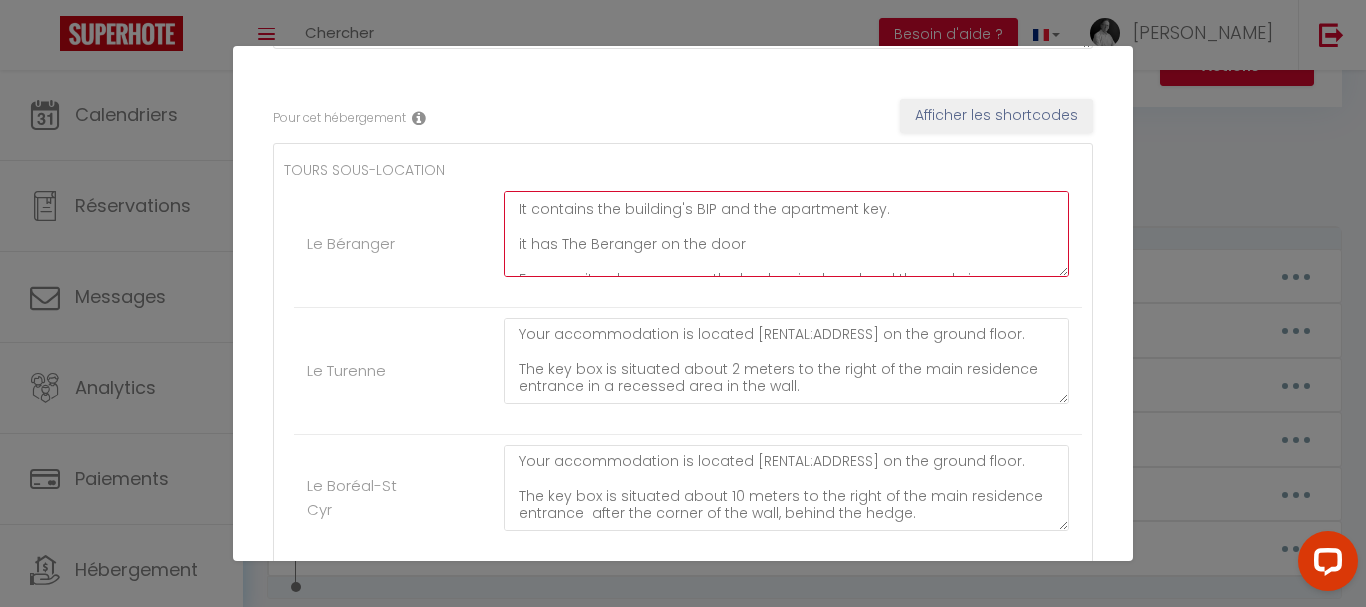 click on "Your accommodation is located [RENTAL:ADDRESS].
The [GEOGRAPHIC_DATA] is situated just before the entrance to the residence on the wall on the left, next to the electrical panel.
The code is [CODEKEYBOX].
It contains the building's BIP and the apartment key.
it has The Beranger on the door
For security, please ensure the key box is closed and the code is scrambled after use." at bounding box center [786, 234] 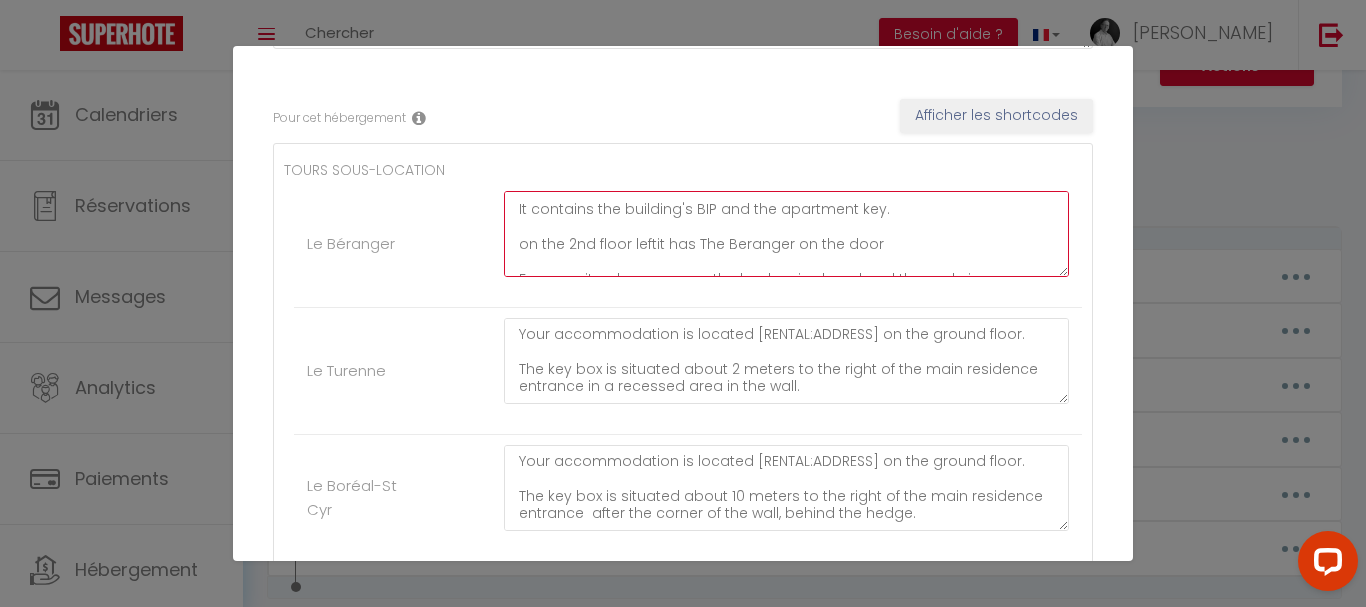 click on "Your accommodation is located [RENTAL:ADDRESS].
The [GEOGRAPHIC_DATA] is situated just before the entrance to the residence on the wall on the left, next to the electrical panel.
The code is [CODEKEYBOX].
It contains the building's BIP and the apartment key.
on the 2nd floor leftit has The Beranger on the door
For security, please ensure the key box is closed and the code is scrambled after use." at bounding box center [786, 234] 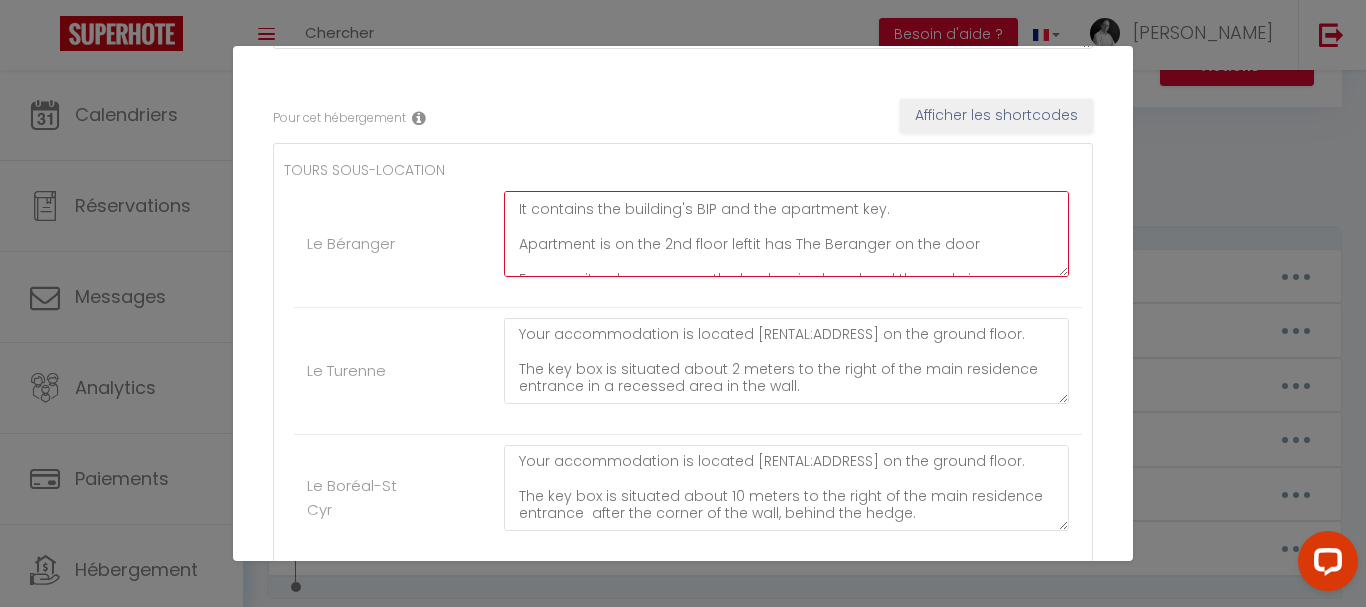 click on "Your accommodation is located [RENTAL:ADDRESS].
The [GEOGRAPHIC_DATA] is situated just before the entrance to the residence on the wall on the left, next to the electrical panel.
The code is [CODEKEYBOX].
It contains the building's BIP and the apartment key.
Apartment is on the 2nd floor leftit has The Beranger on the door
For security, please ensure the key box is closed and the code is scrambled after use." at bounding box center [786, 234] 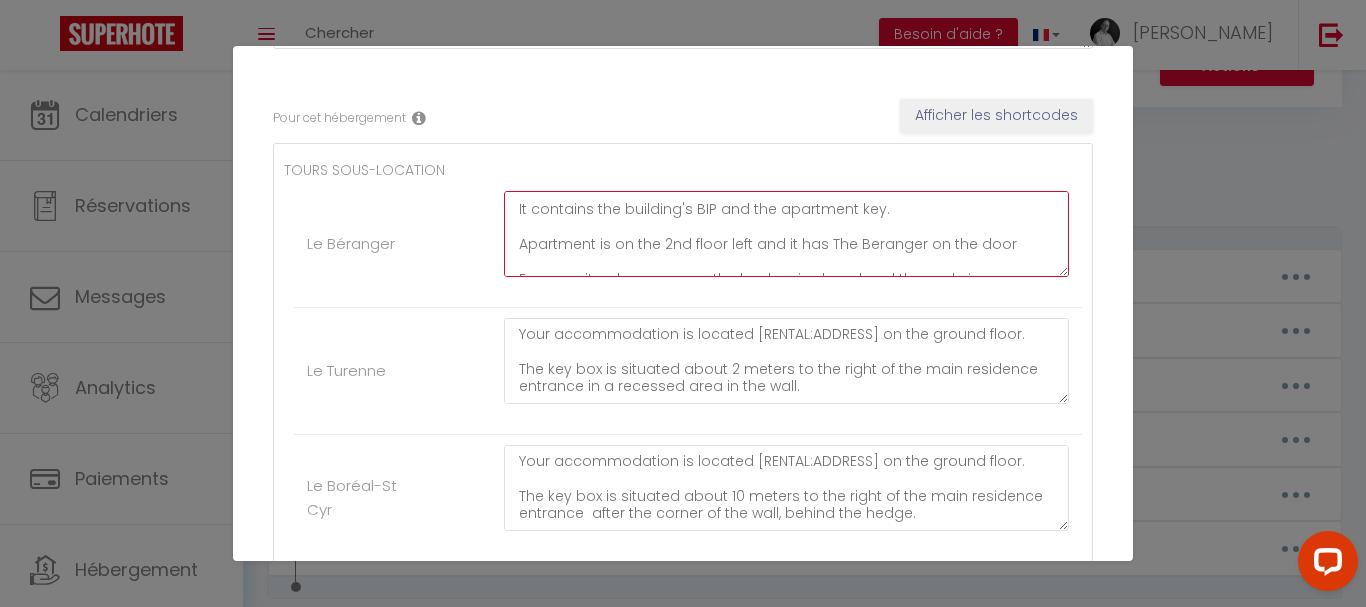 click on "Your accommodation is located [RENTAL:ADDRESS].
The [GEOGRAPHIC_DATA] is situated just before the entrance to the residence on the wall on the left, next to the electrical panel.
The code is [CODEKEYBOX].
It contains the building's BIP and the apartment key.
Apartment is on the 2nd floor left and it has The Beranger on the door
For security, please ensure the key box is closed and the code is scrambled after use." at bounding box center [786, 234] 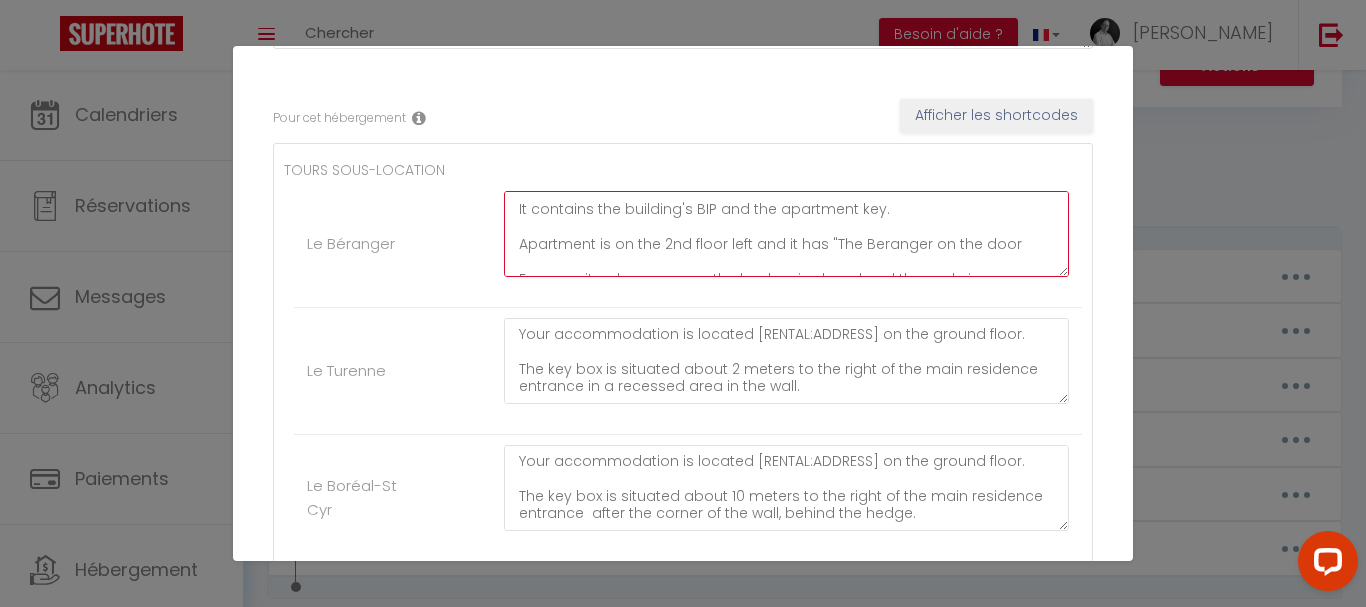 click on "Your accommodation is located [RENTAL:ADDRESS].
The [GEOGRAPHIC_DATA] is situated just before the entrance to the residence on the wall on the left, next to the electrical panel.
The code is [CODEKEYBOX].
It contains the building's BIP and the apartment key.
Apartment is on the 2nd floor left and it has "The Beranger on the door
For security, please ensure the key box is closed and the code is scrambled after use." at bounding box center (786, 234) 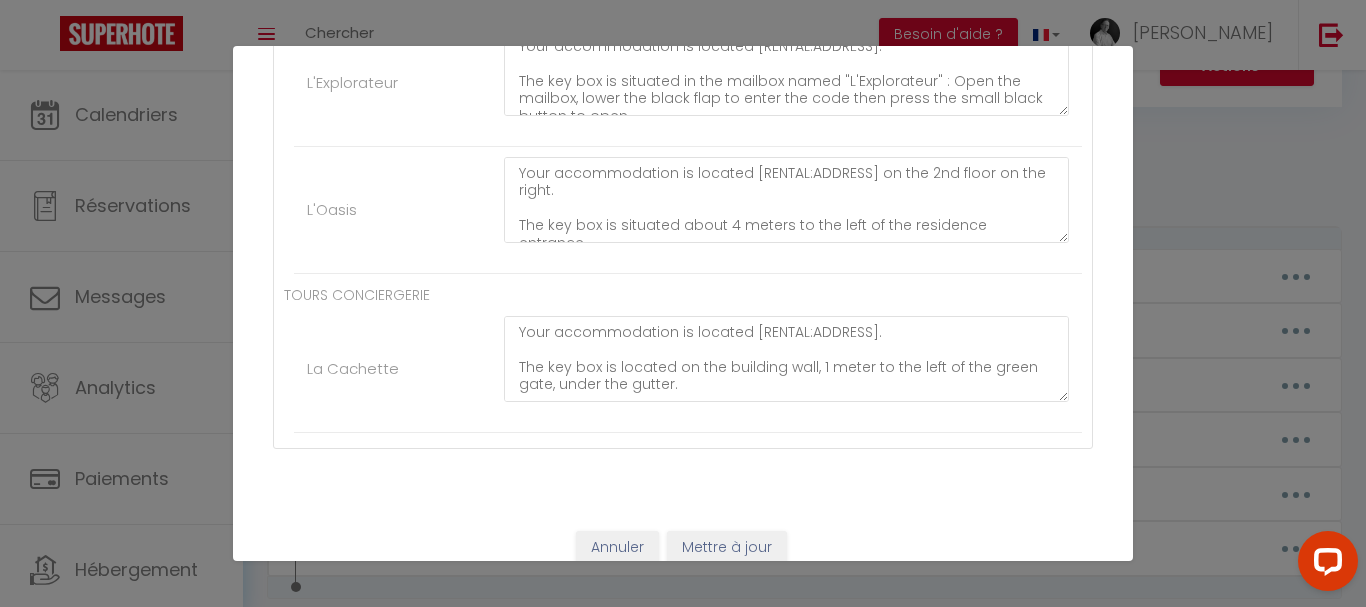 scroll, scrollTop: 1506, scrollLeft: 0, axis: vertical 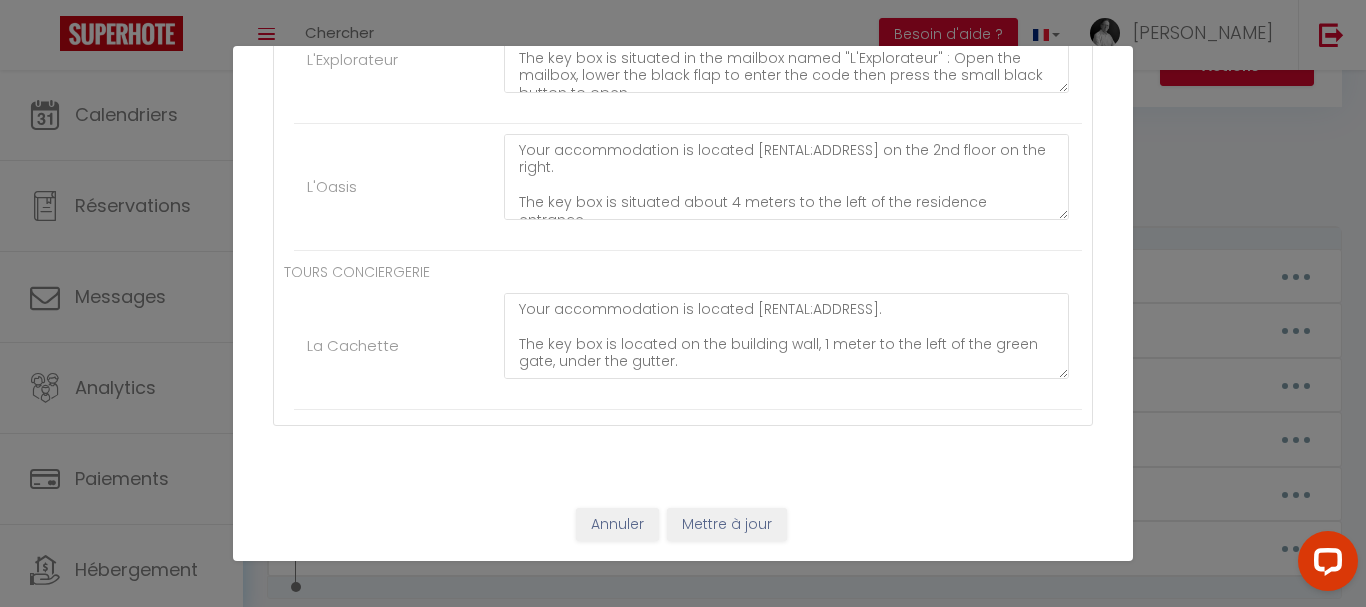 type on "Your accommodation is located [RENTAL:ADDRESS].
The [GEOGRAPHIC_DATA] is situated just before the entrance to the residence on the wall on the left, next to the electrical panel.
The code is [CODEKEYBOX].
It contains the building's BIP and the apartment key.
Apartment is on the 2nd floor left and it has "The Beranger" on the door
For security, please ensure the key box is closed and the code is scrambled after use." 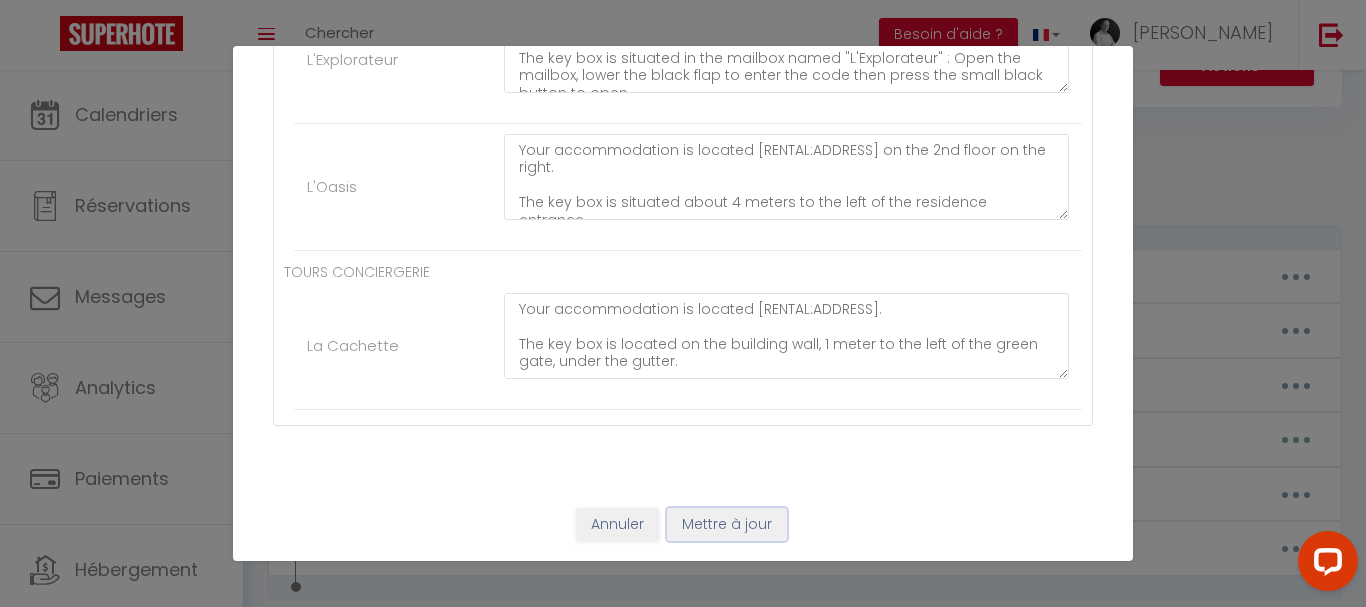 click on "Mettre à jour" at bounding box center [727, 525] 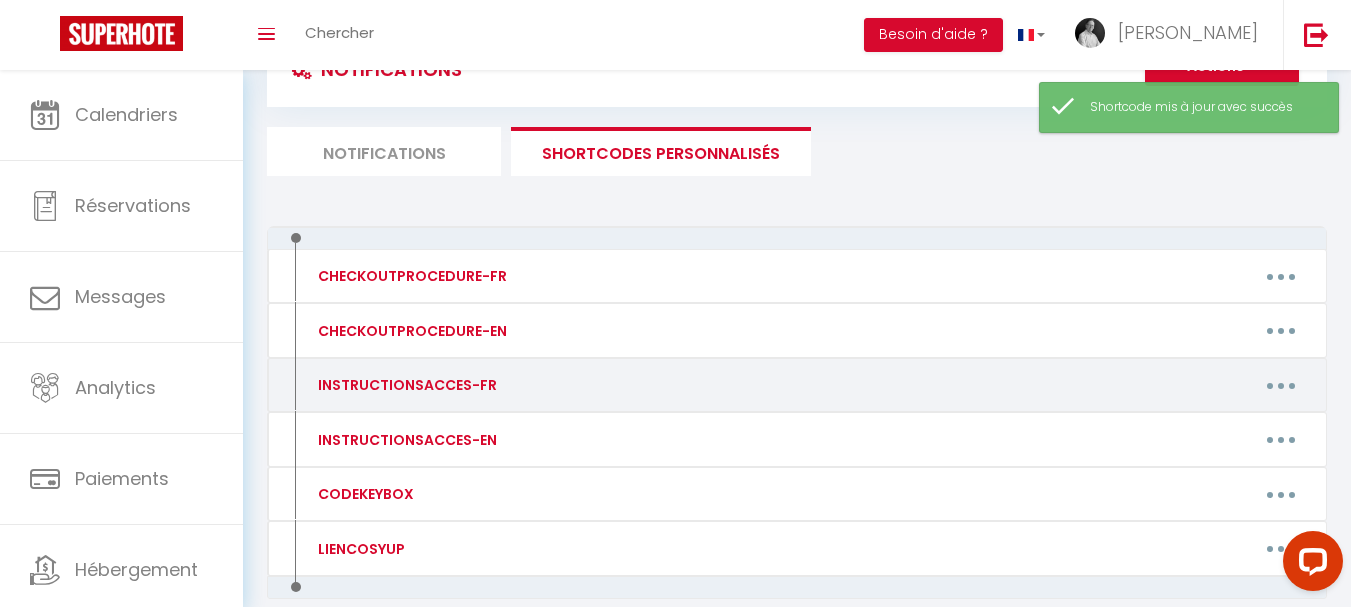 click at bounding box center (1281, 385) 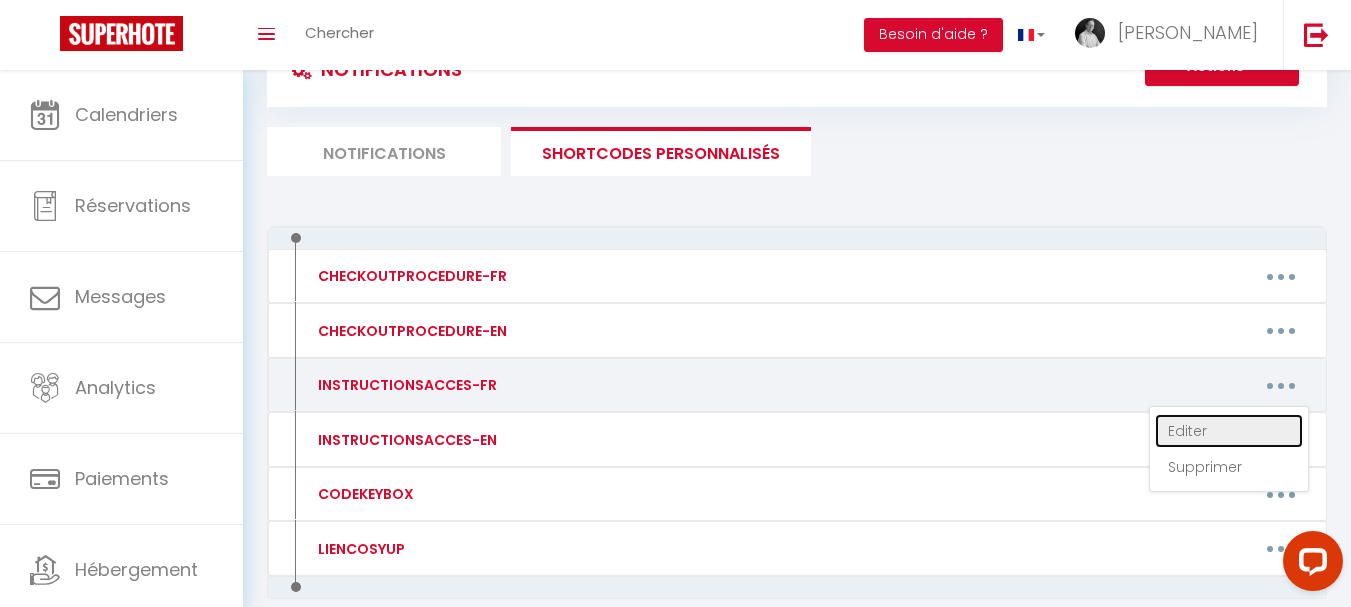 click on "Editer" at bounding box center [1229, 431] 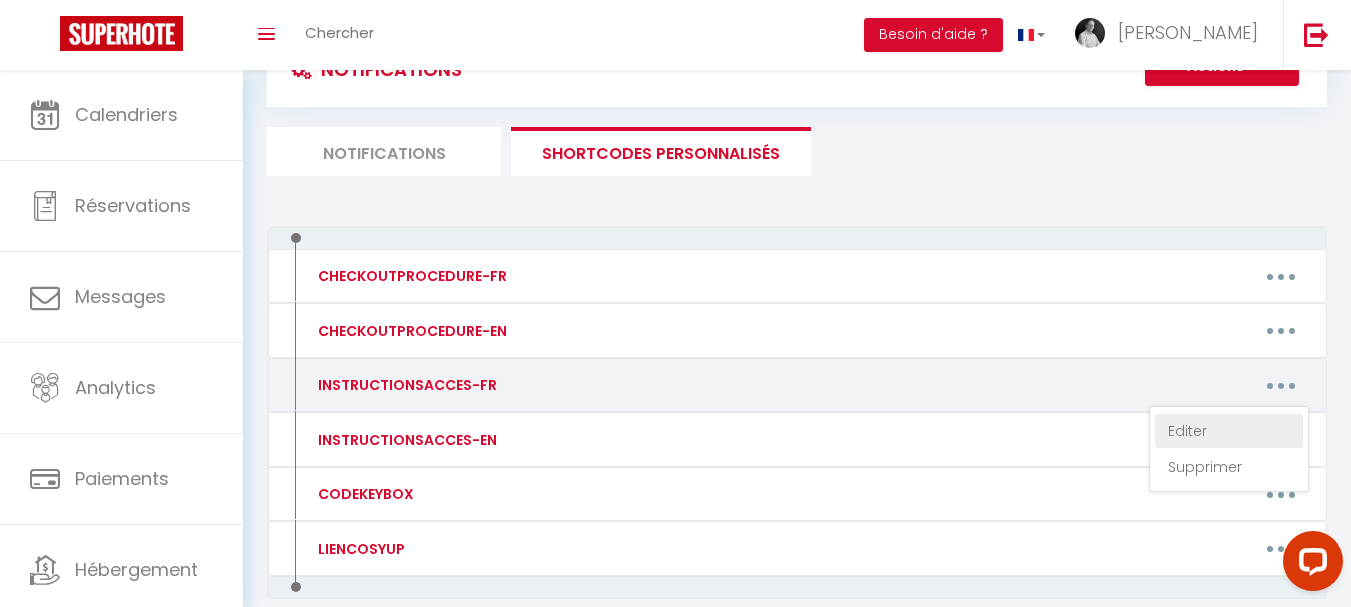 type on "INSTRUCTIONSACCES-FR" 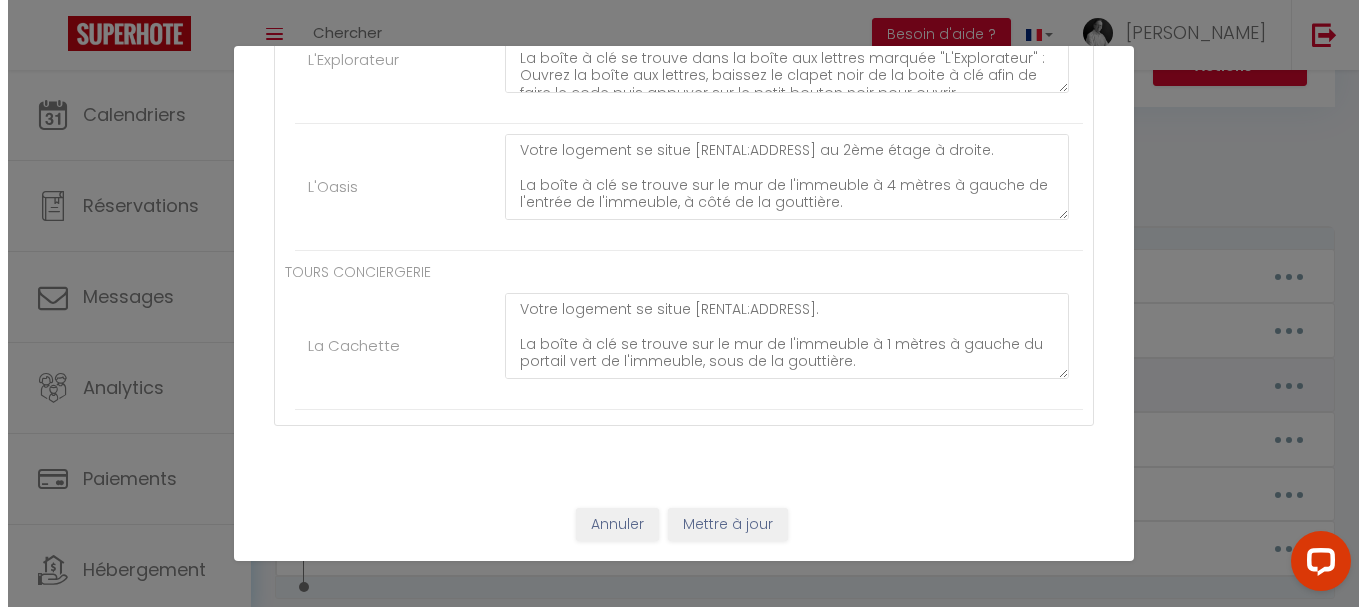 scroll, scrollTop: 0, scrollLeft: 0, axis: both 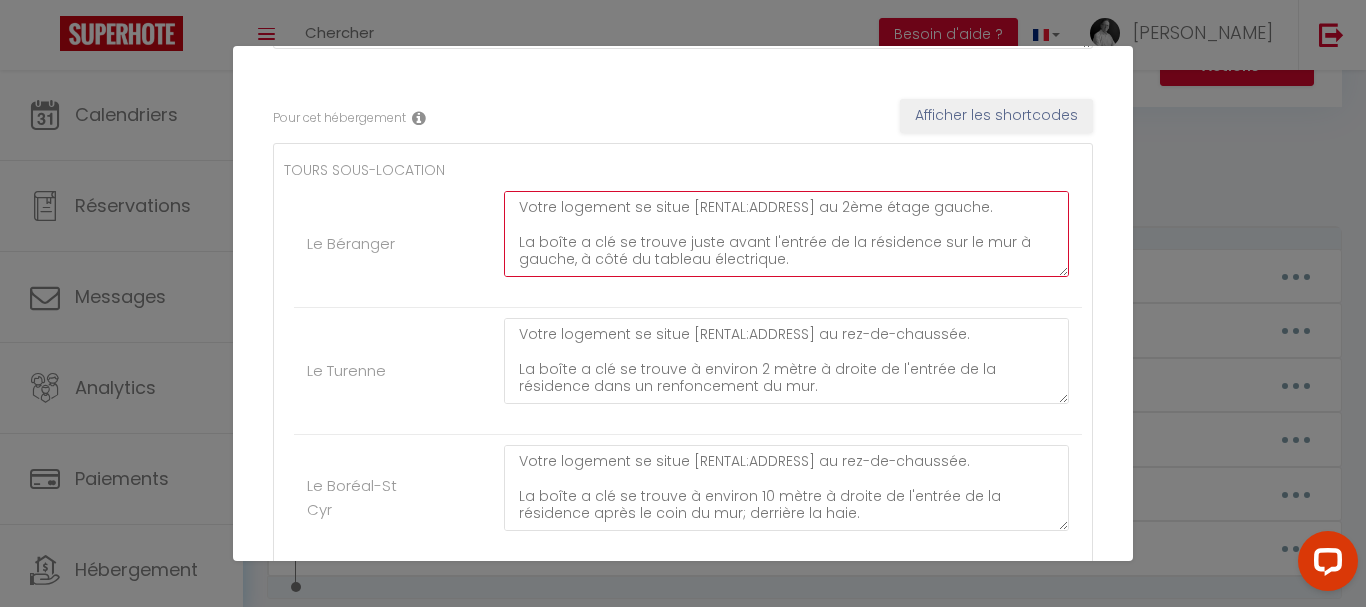 drag, startPoint x: 808, startPoint y: 208, endPoint x: 971, endPoint y: 207, distance: 163.00307 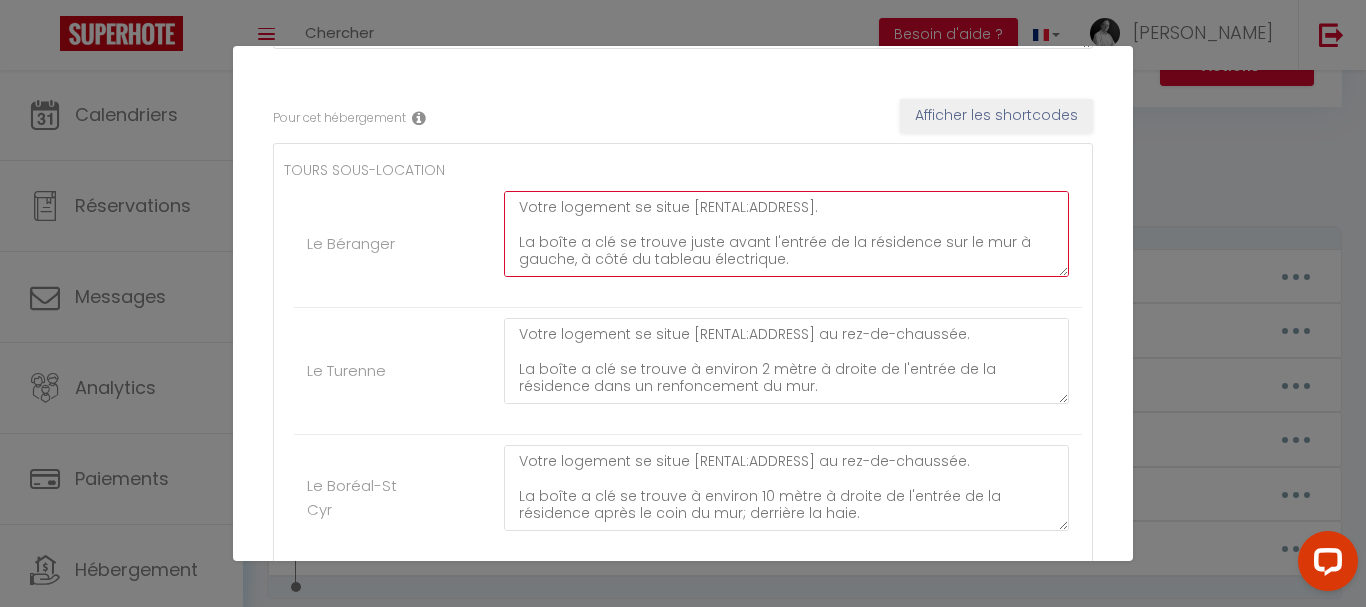 scroll, scrollTop: 100, scrollLeft: 0, axis: vertical 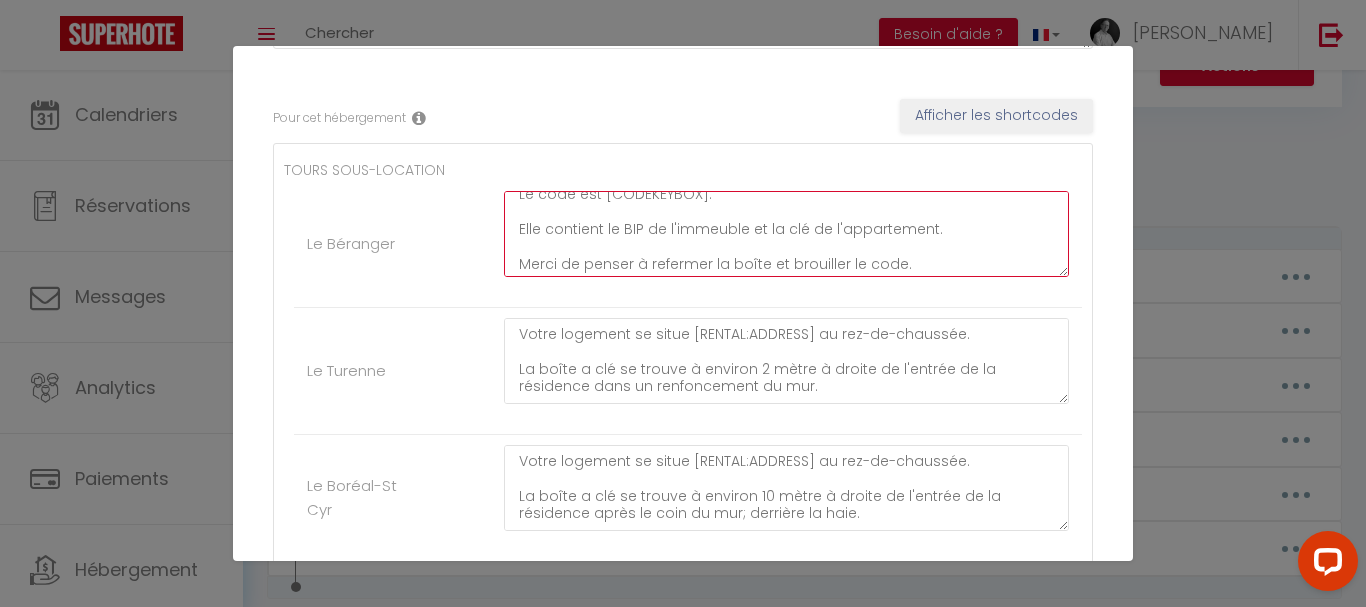 click on "Votre logement se situe [RENTAL:ADDRESS].
La boîte a clé se trouve juste avant l'entrée de la résidence sur le mur à gauche, à côté du tableau électrique.
Le code est [CODEKEYBOX].
Elle contient le BIP de l'immeuble et la clé de l'appartement.
Merci de penser à refermer la boîte et brouiller le code." at bounding box center (786, 234) 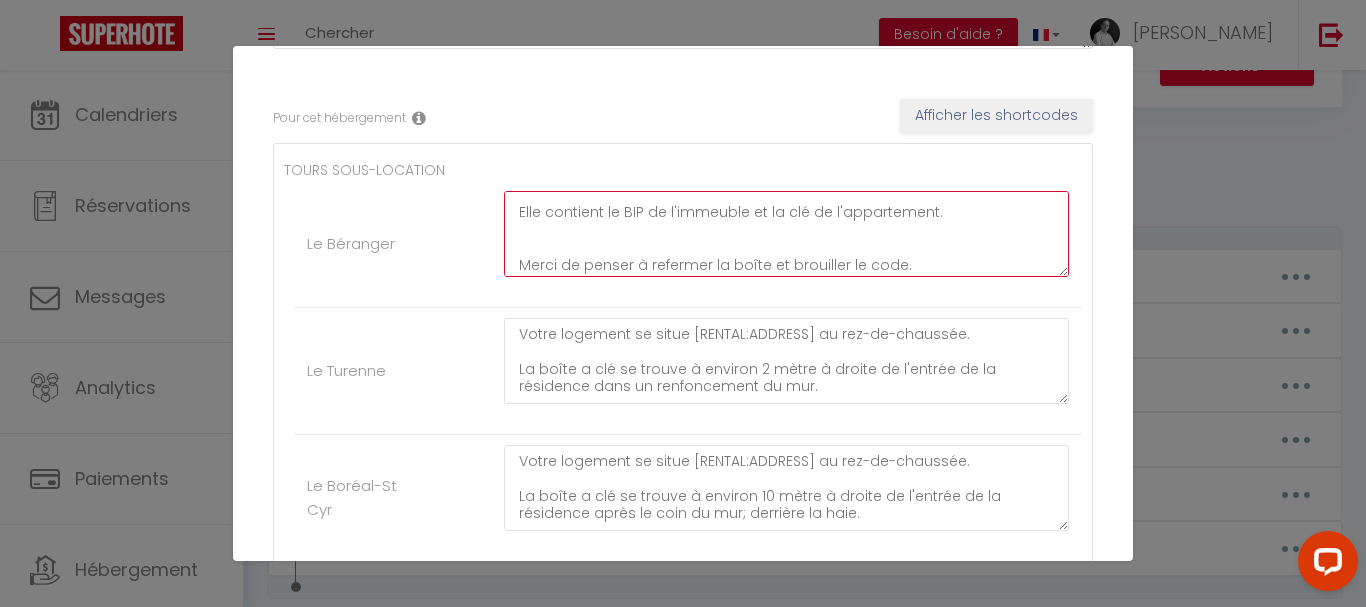 scroll, scrollTop: 122, scrollLeft: 0, axis: vertical 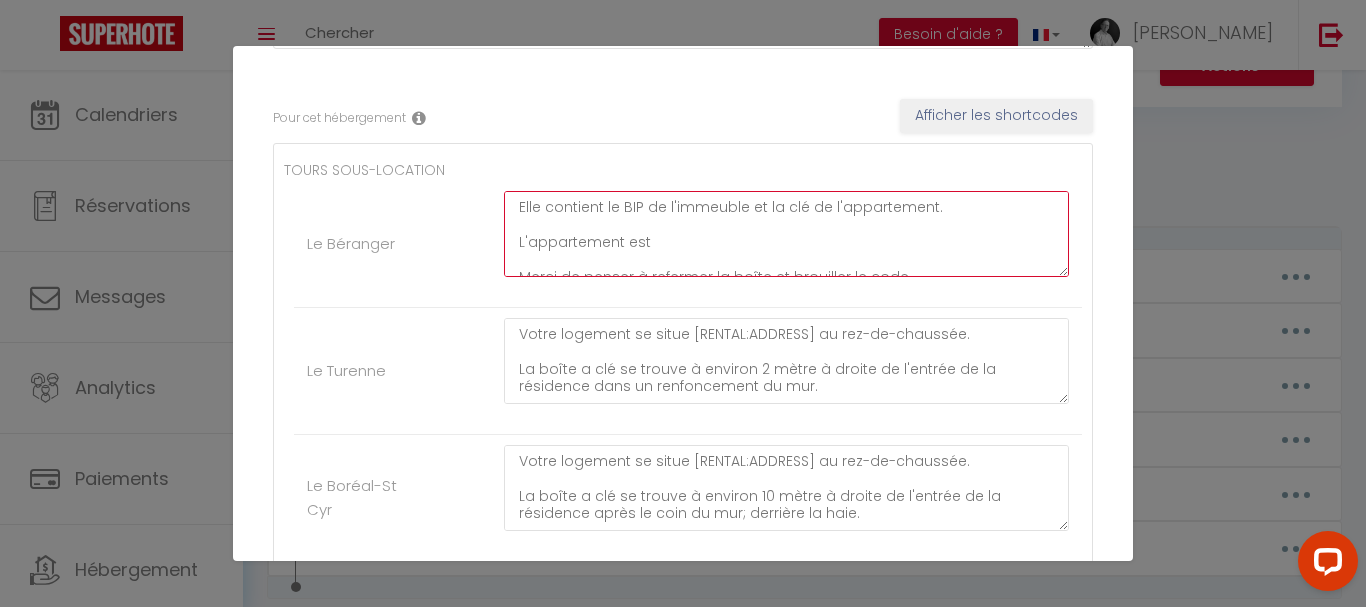paste on "au 2ème étage gauche" 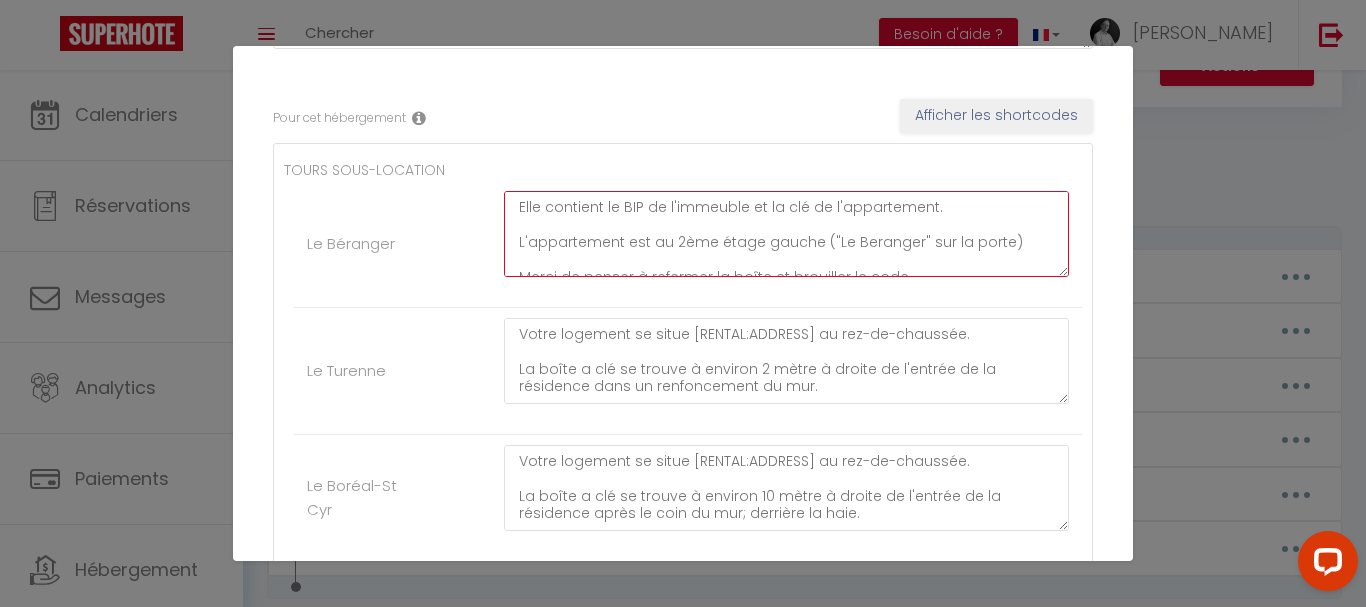 click on "Votre logement se situe [RENTAL:ADDRESS].
La boîte a clé se trouve juste avant l'entrée de la résidence sur le mur à gauche, à côté du tableau électrique.
Le code est [CODEKEYBOX].
Elle contient le BIP de l'immeuble et la clé de l'appartement.
L'appartement est au 2ème étage gauche ("Le Beranger" sur la porte)
Merci de penser à refermer la boîte et brouiller le code." at bounding box center (786, 234) 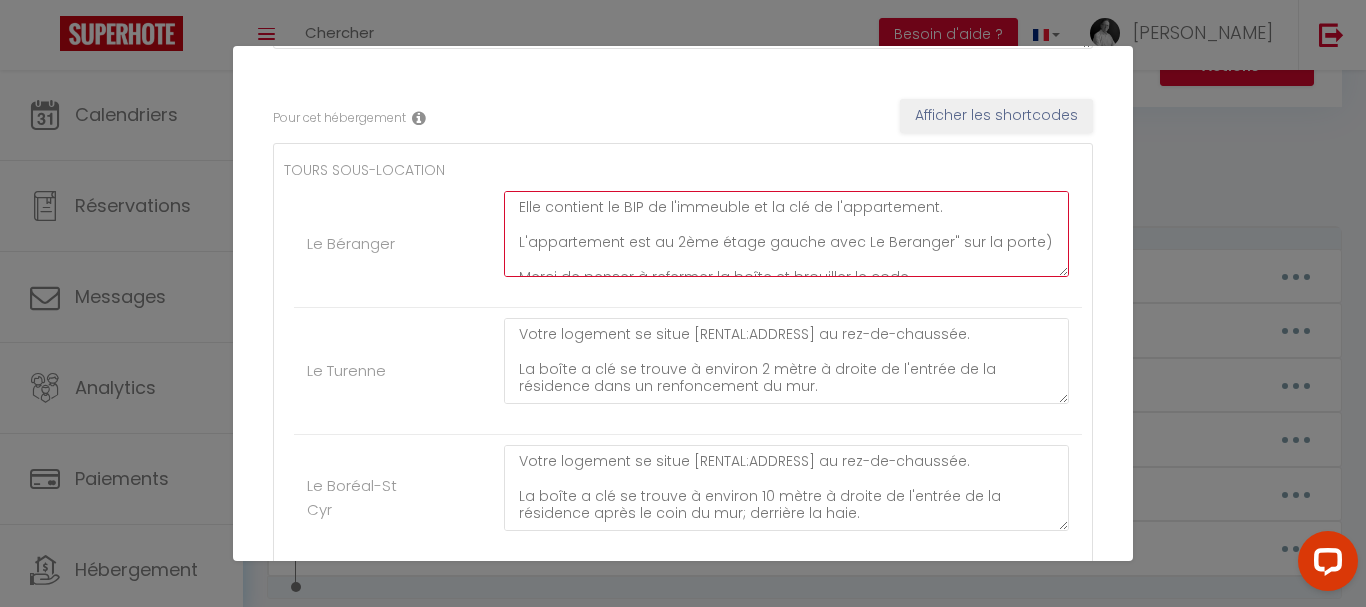 click on "Votre logement se situe [RENTAL:ADDRESS].
La boîte a clé se trouve juste avant l'entrée de la résidence sur le mur à gauche, à côté du tableau électrique.
Le code est [CODEKEYBOX].
Elle contient le BIP de l'immeuble et la clé de l'appartement.
L'appartement est au 2ème étage gauche avec Le Beranger" sur la porte)
Merci de penser à refermer la boîte et brouiller le code." at bounding box center (786, 234) 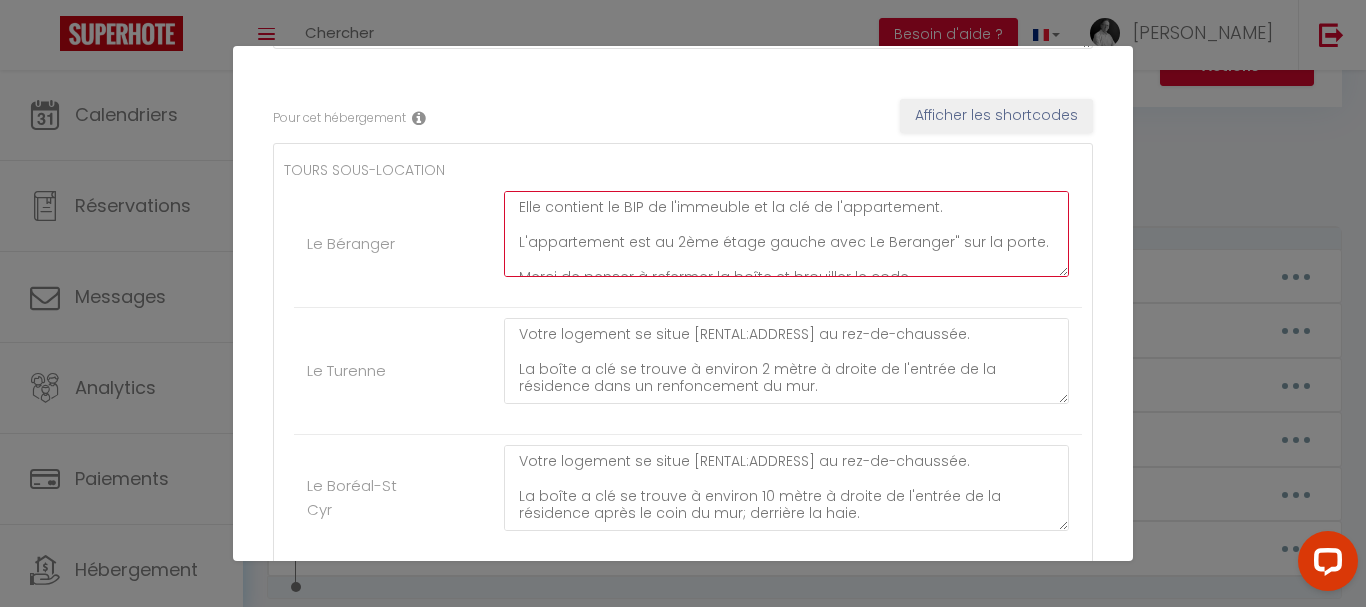 click on "Votre logement se situe [RENTAL:ADDRESS].
La boîte a clé se trouve juste avant l'entrée de la résidence sur le mur à gauche, à côté du tableau électrique.
Le code est [CODEKEYBOX].
Elle contient le BIP de l'immeuble et la clé de l'appartement.
L'appartement est au 2ème étage gauche avec Le Beranger" sur la porte.
Merci de penser à refermer la boîte et brouiller le code." at bounding box center [786, 234] 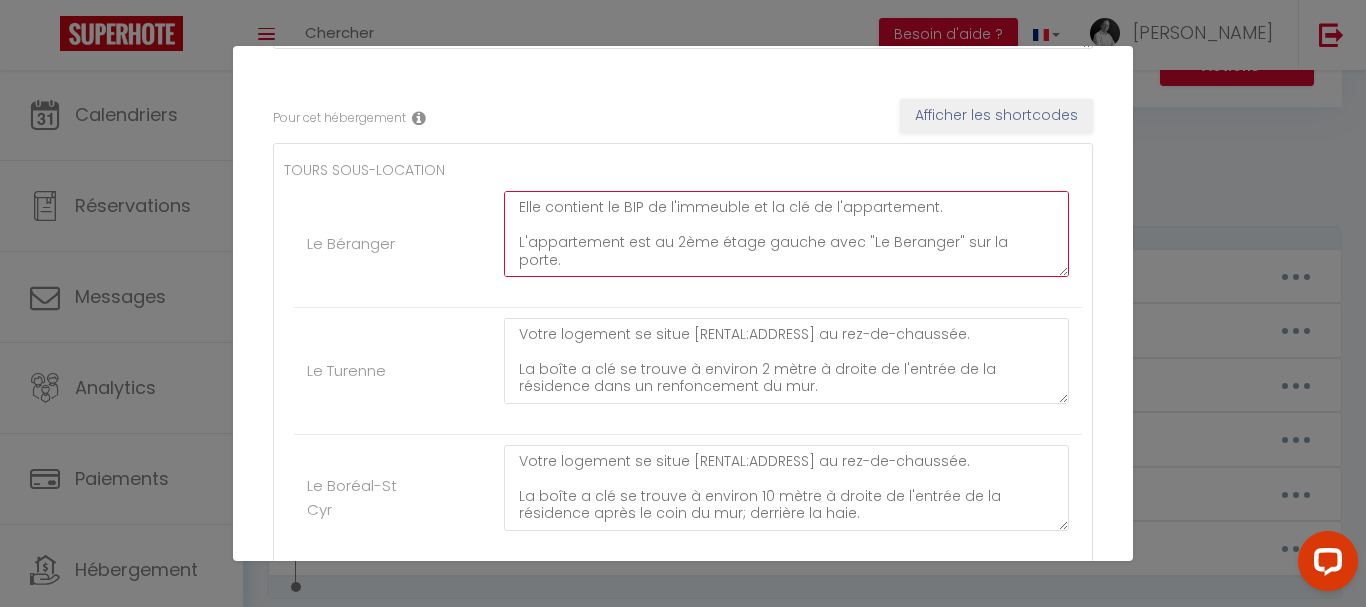 click on "Votre logement se situe [RENTAL:ADDRESS].
La boîte a clé se trouve juste avant l'entrée de la résidence sur le mur à gauche, à côté du tableau électrique.
Le code est [CODEKEYBOX].
Elle contient le BIP de l'immeuble et la clé de l'appartement.
L'appartement est au 2ème étage gauche avec "Le Beranger" sur la porte.
Merci de penser à refermer la boîte et brouiller le code." at bounding box center [786, 234] 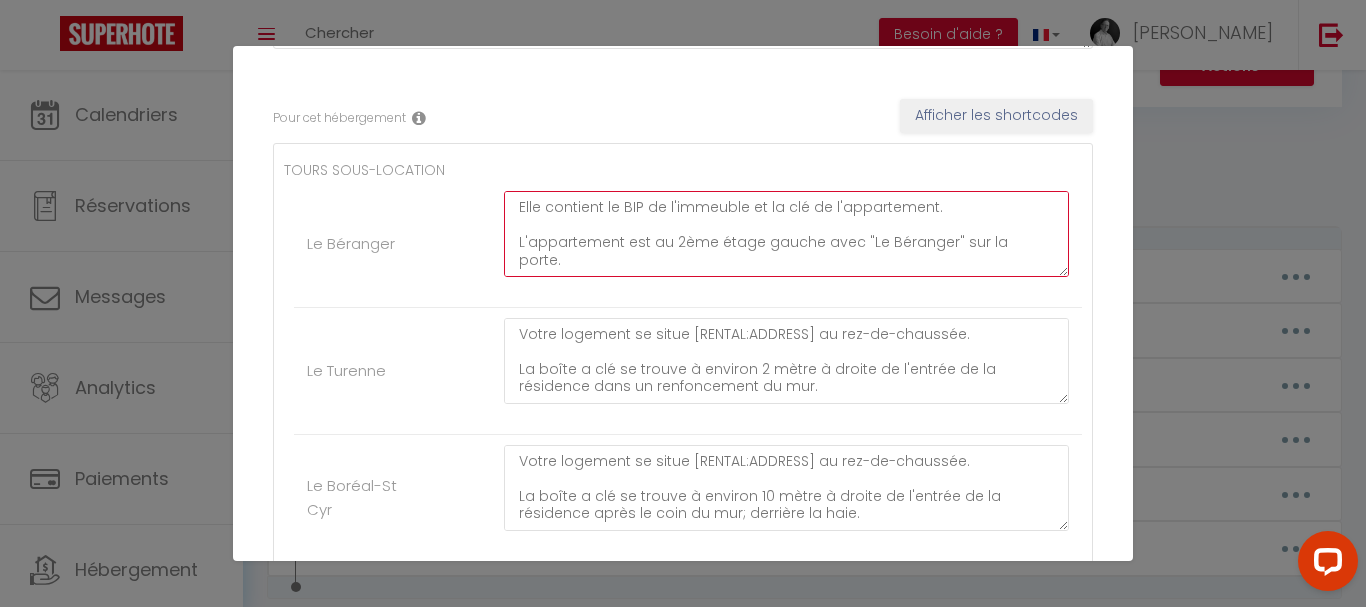 click on "Votre logement se situe [RENTAL:ADDRESS].
La boîte a clé se trouve juste avant l'entrée de la résidence sur le mur à gauche, à côté du tableau électrique.
Le code est [CODEKEYBOX].
Elle contient le BIP de l'immeuble et la clé de l'appartement.
L'appartement est au 2ème étage gauche avec "Le Béranger" sur la porte.
Merci de penser à refermer la boîte et brouiller le code." at bounding box center (786, 234) 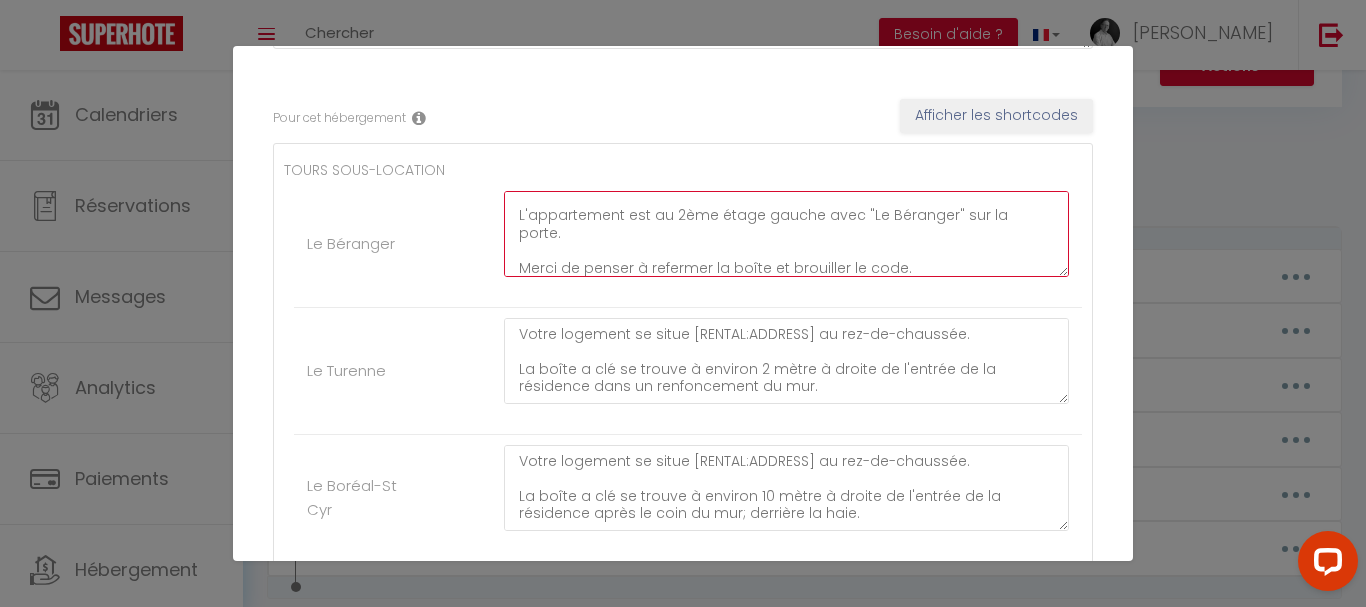 scroll, scrollTop: 157, scrollLeft: 0, axis: vertical 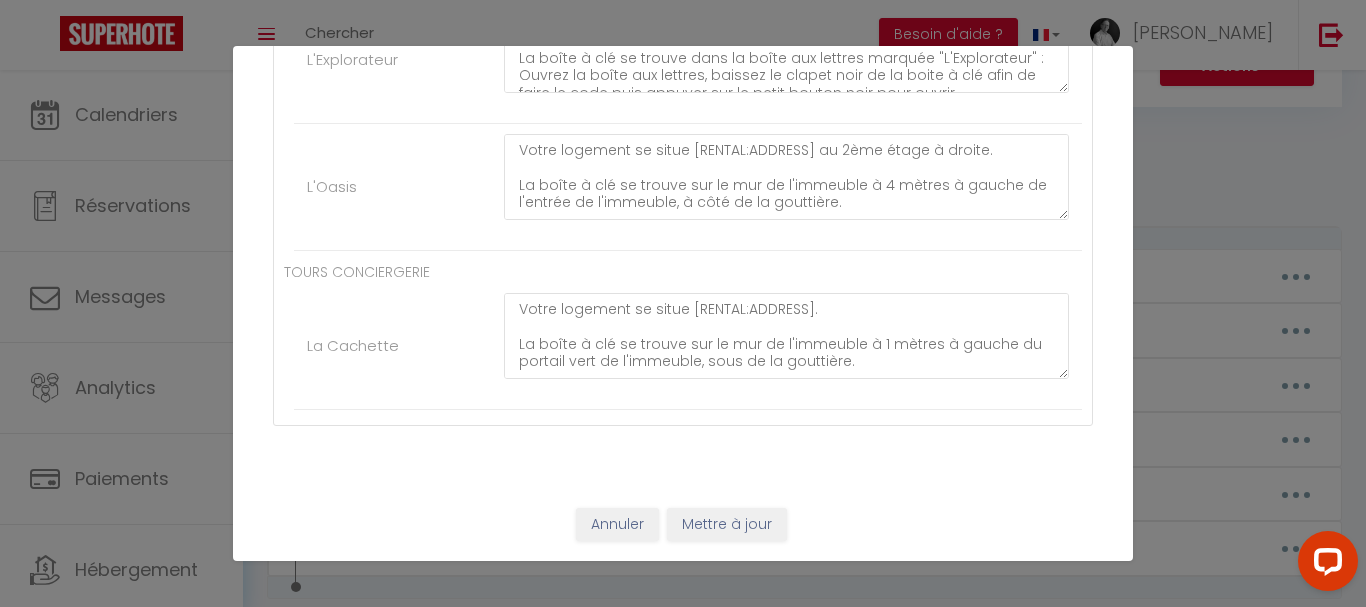 type on "Votre logement se situe [RENTAL:ADDRESS].
La boîte a clé se trouve juste avant l'entrée de la résidence sur le mur à gauche, à côté du tableau électrique.
Le code est [CODEKEYBOX].
Elle contient le BIP de l'immeuble et la clé de l'appartement.
L'appartement est au 2ème étage gauche avec "Le Béranger" sur la porte.
Merci de penser à refermer la boîte et brouiller le code." 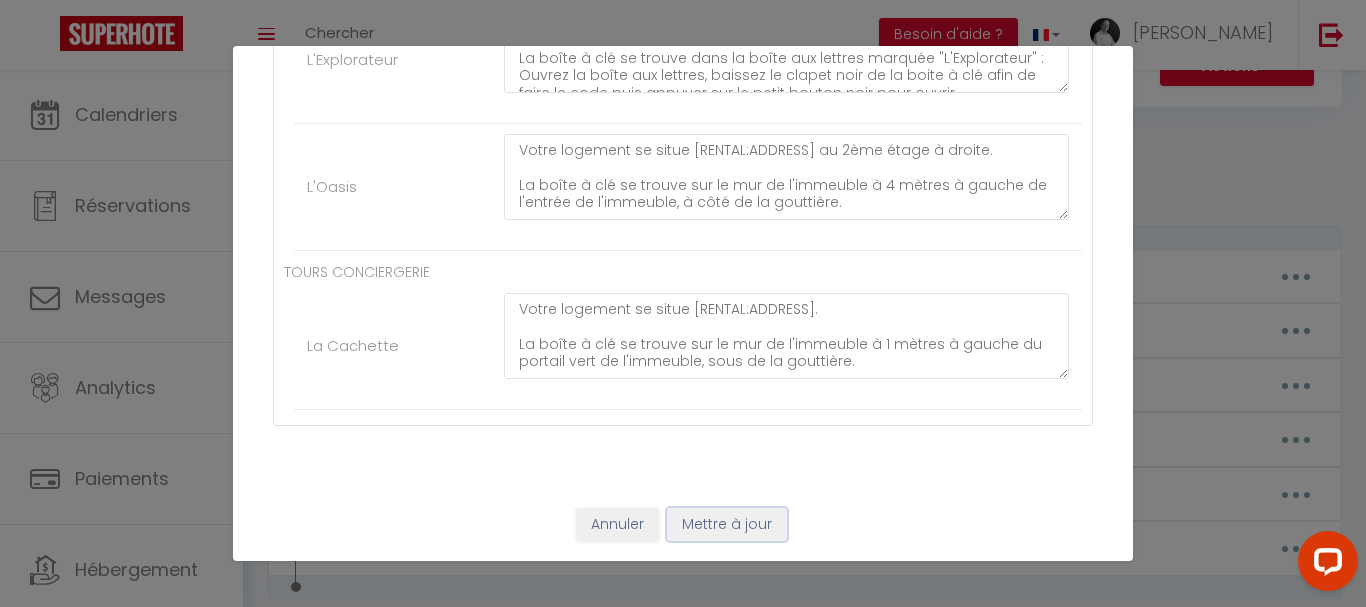 click on "Mettre à jour" at bounding box center (727, 525) 